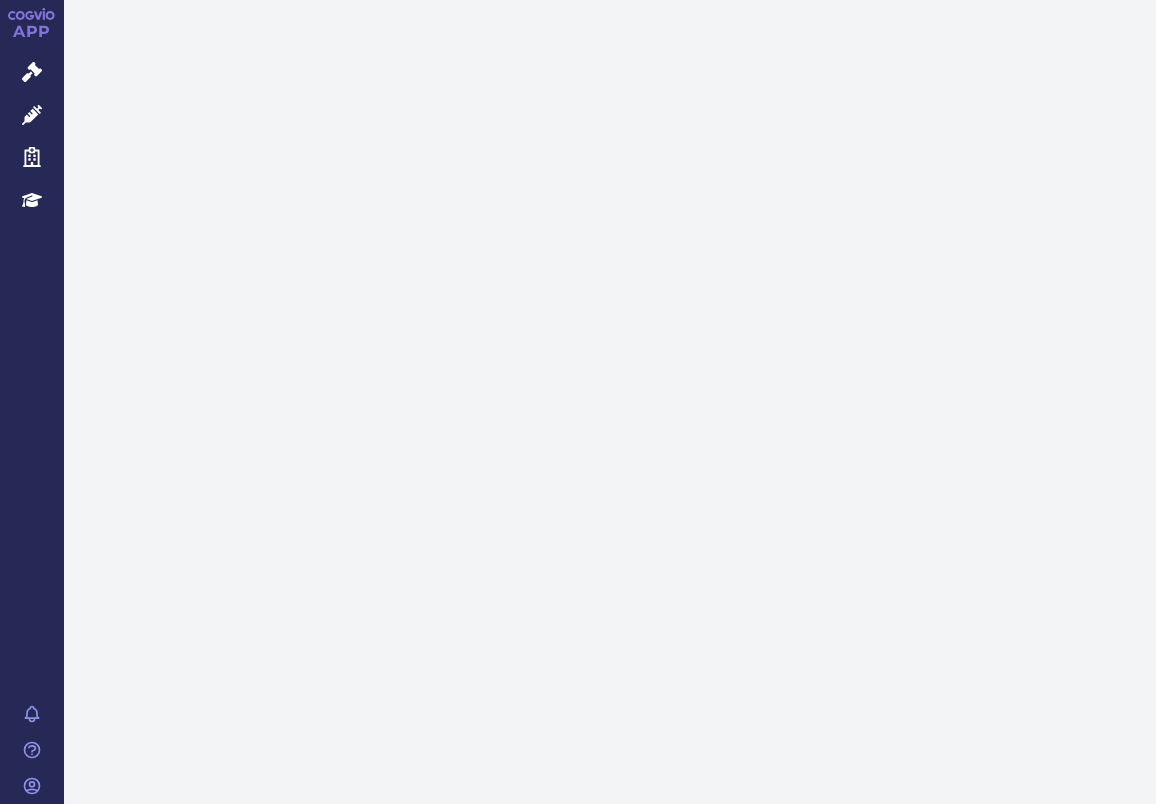 scroll, scrollTop: 0, scrollLeft: 0, axis: both 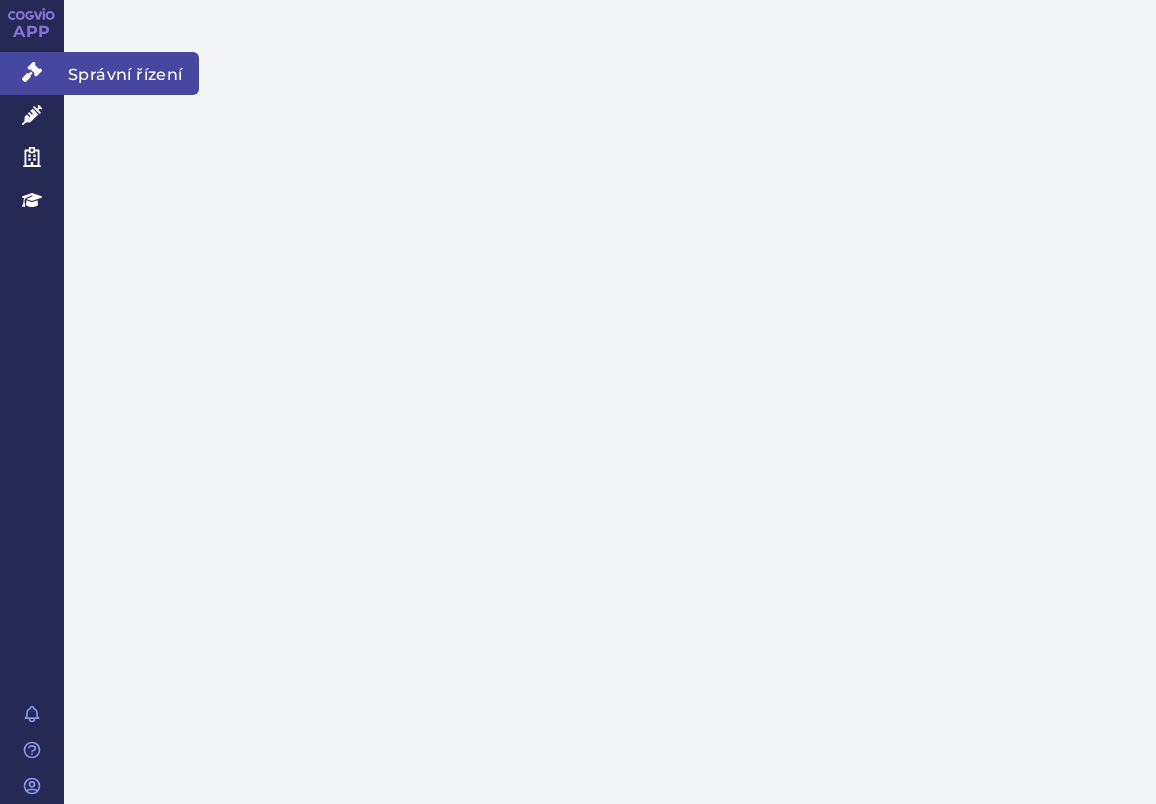 click at bounding box center (32, 72) 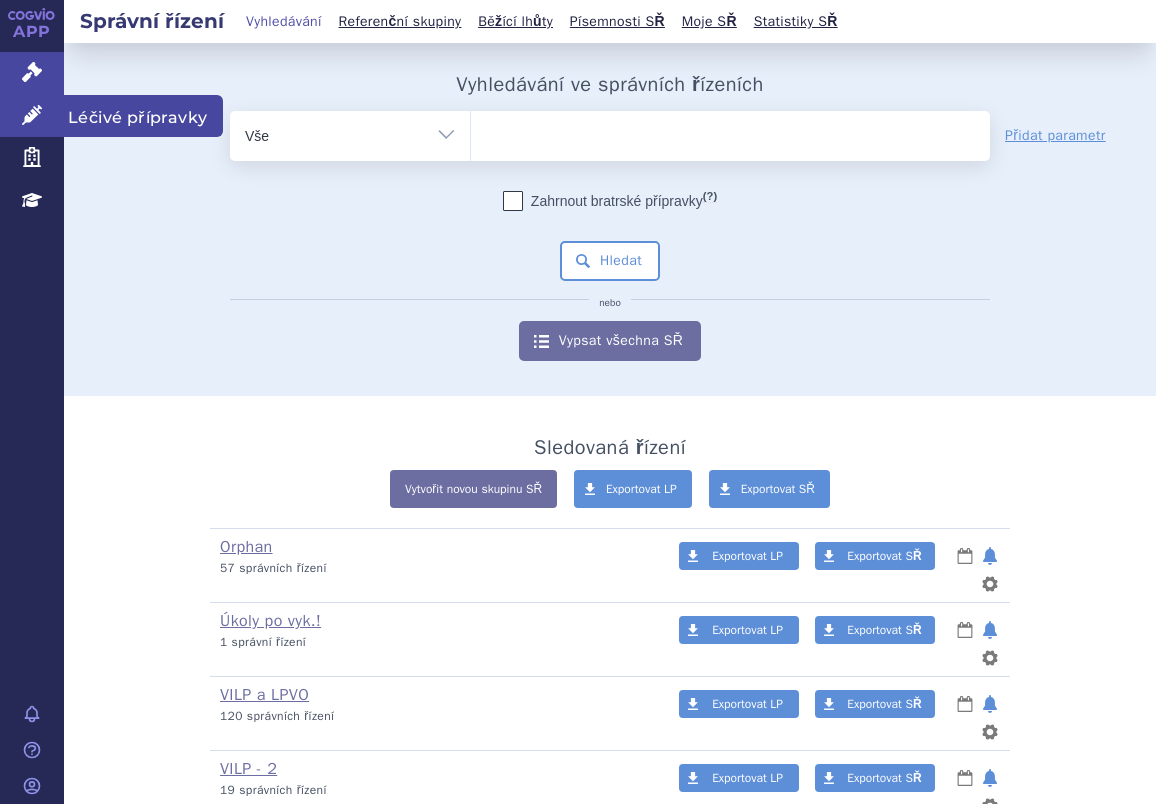 scroll, scrollTop: 0, scrollLeft: 0, axis: both 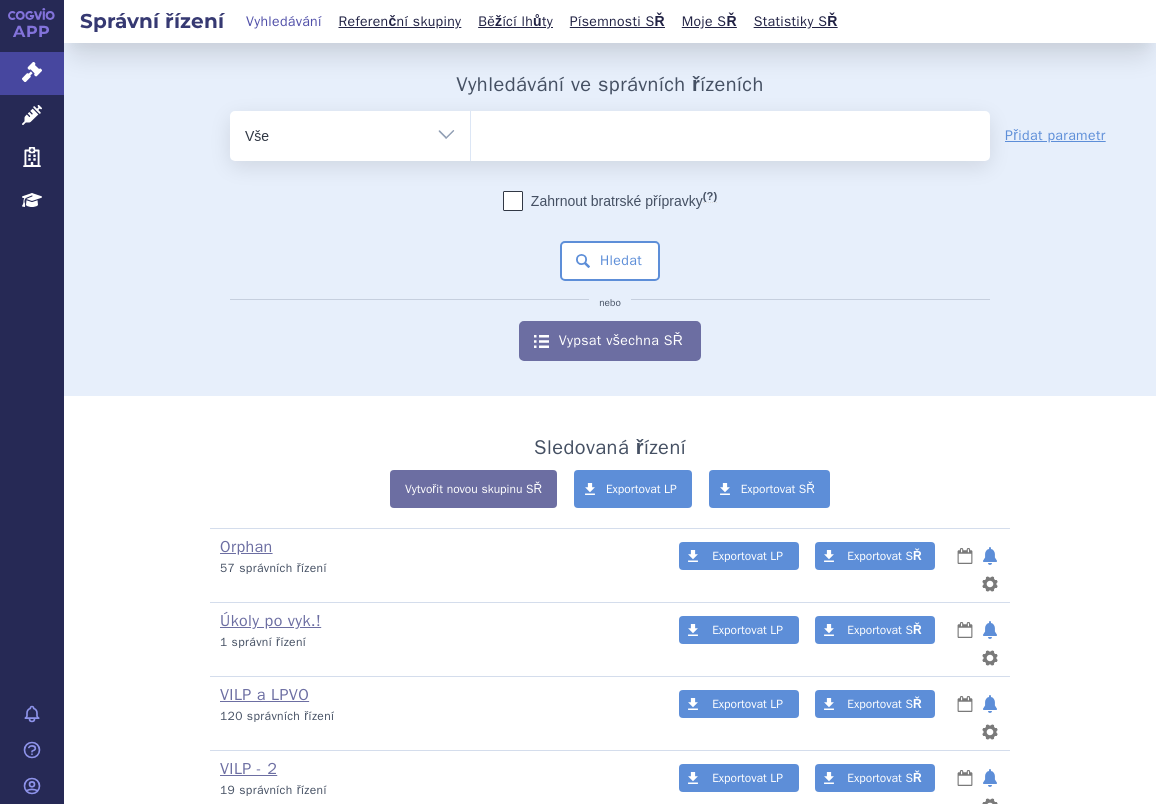 click at bounding box center (730, 132) 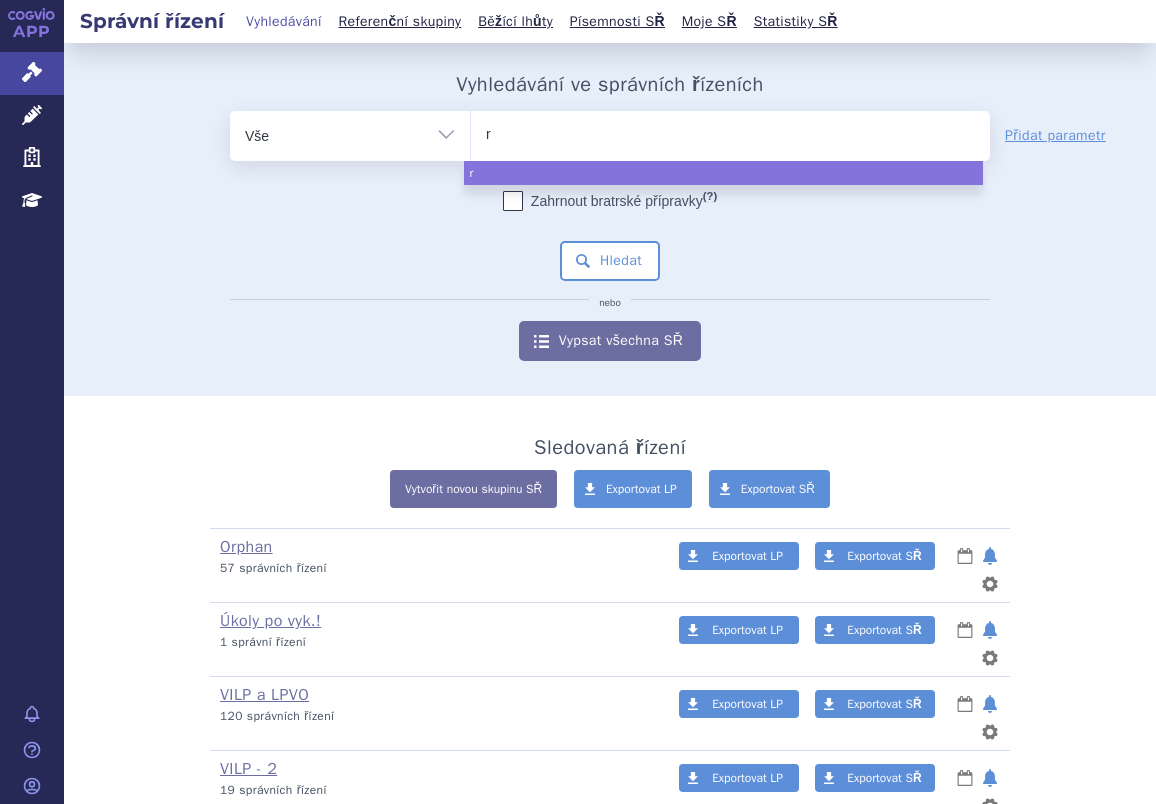 type on "ry" 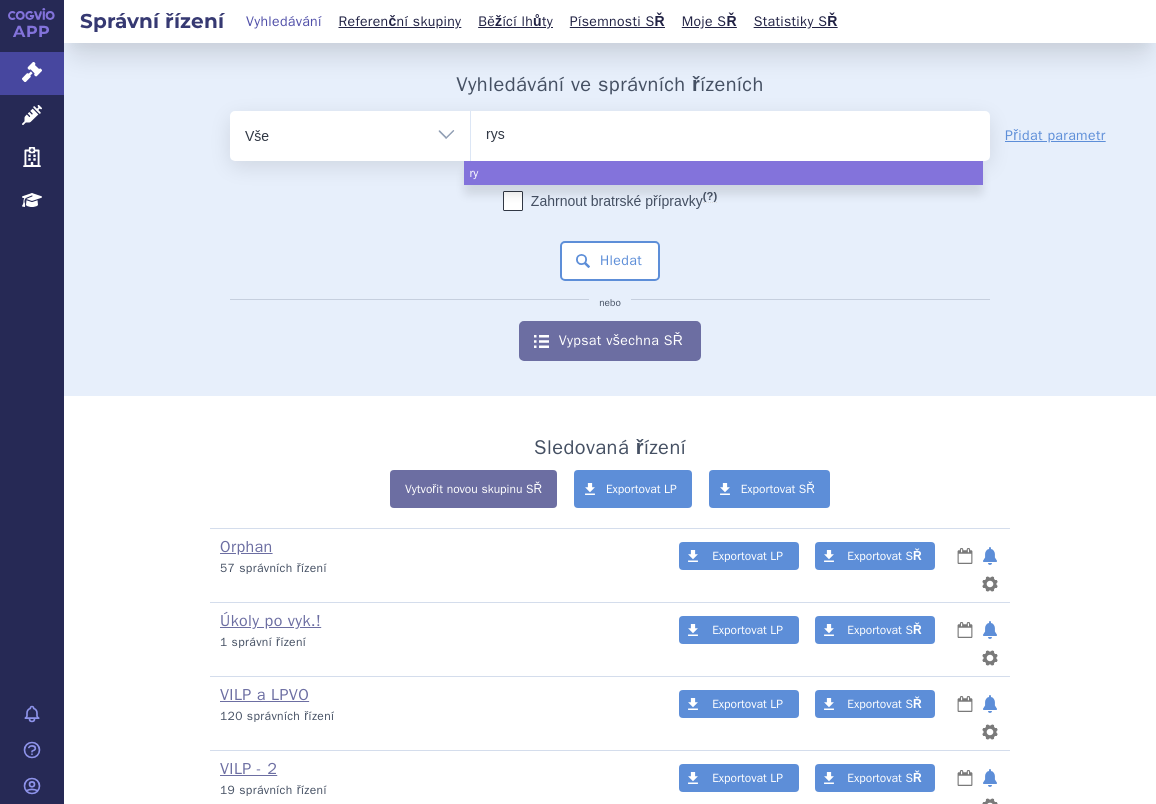 type on "ryss" 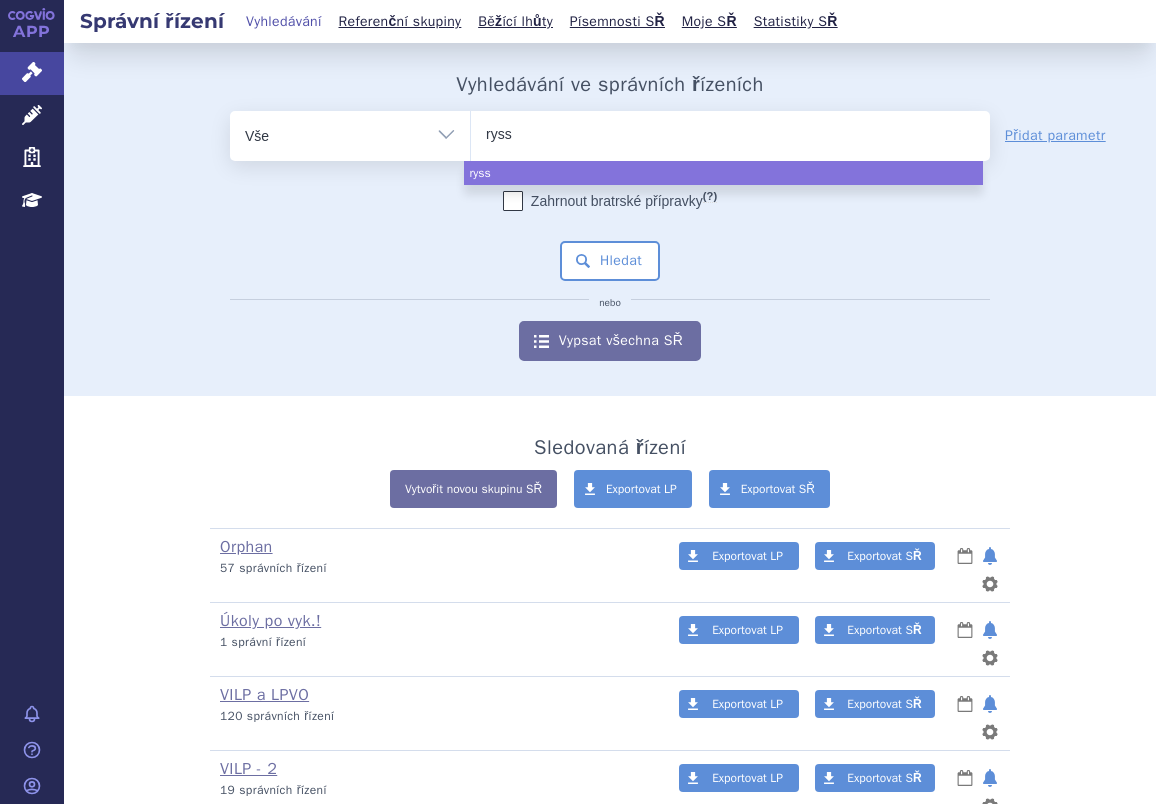 type on "rysst" 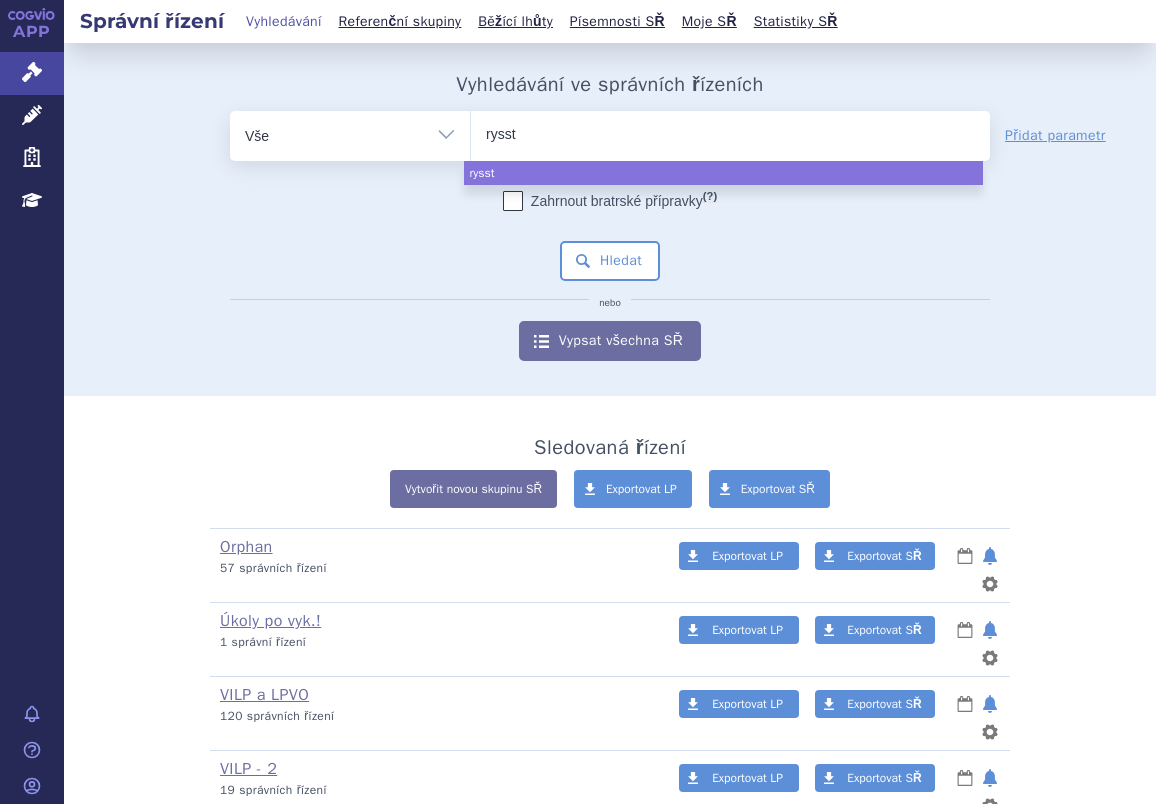 type on "ryssto" 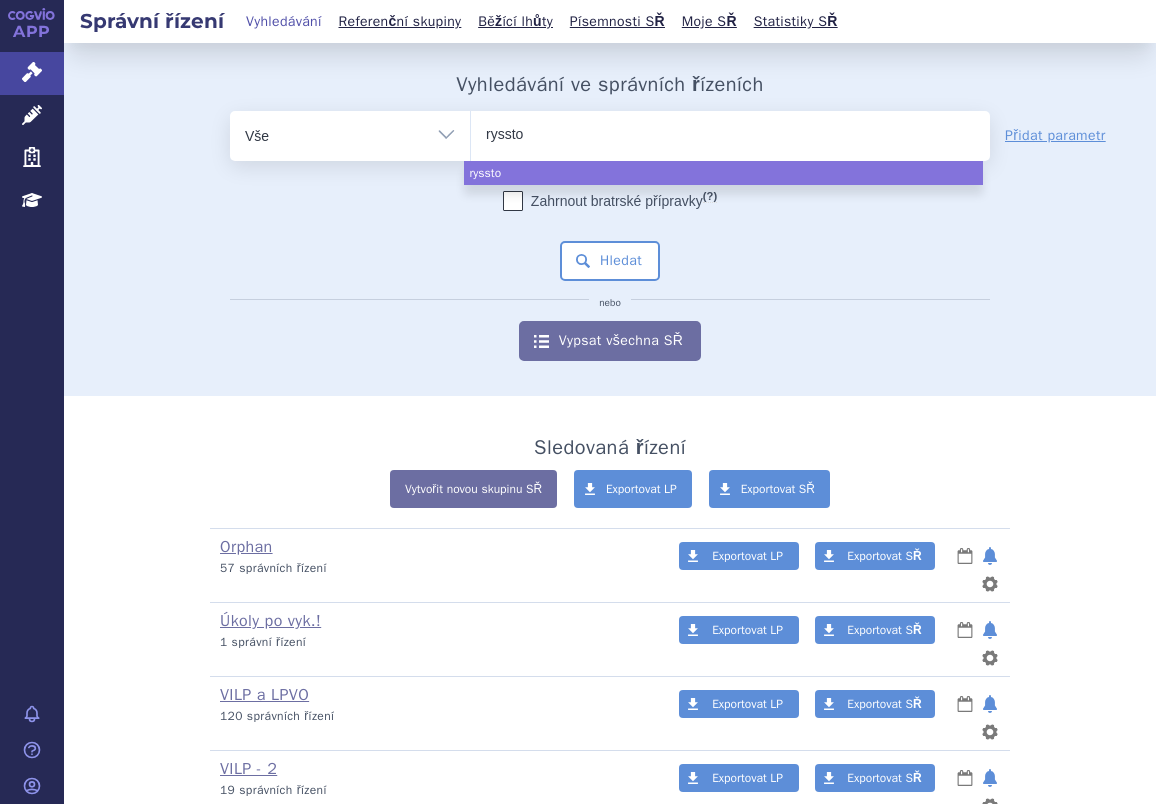type on "rysst" 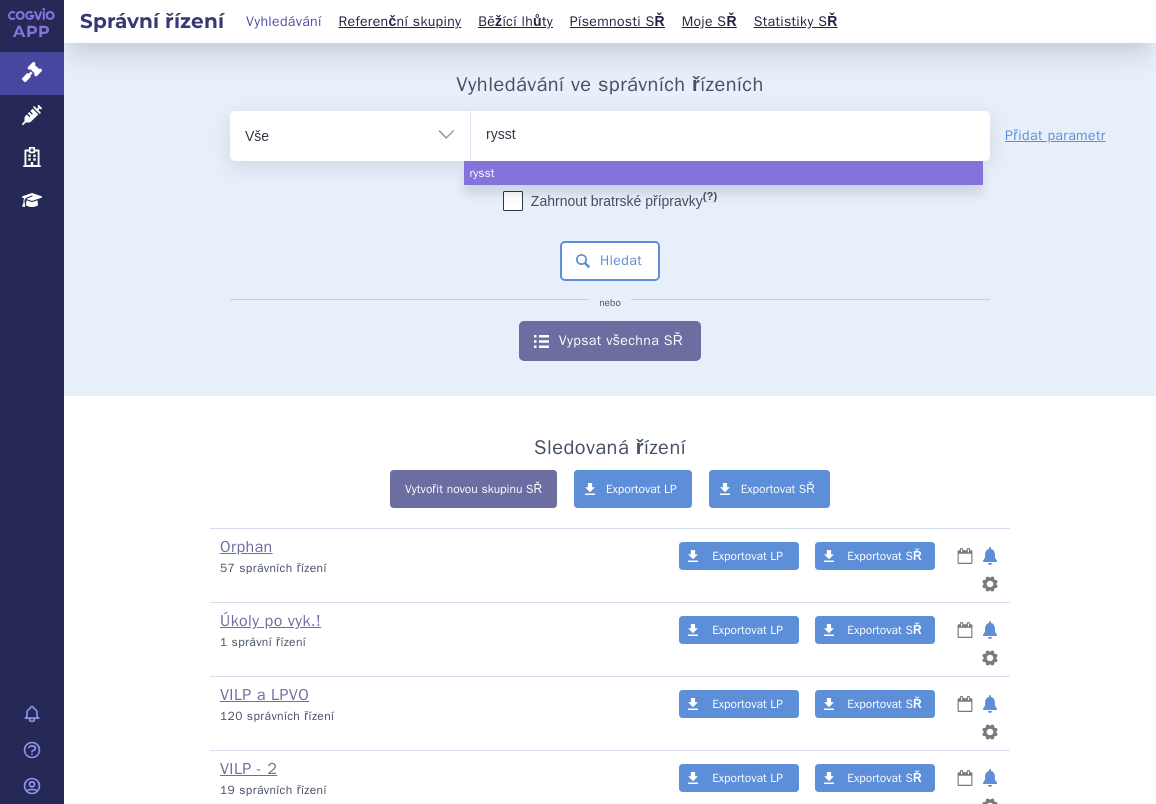 type on "ryssti" 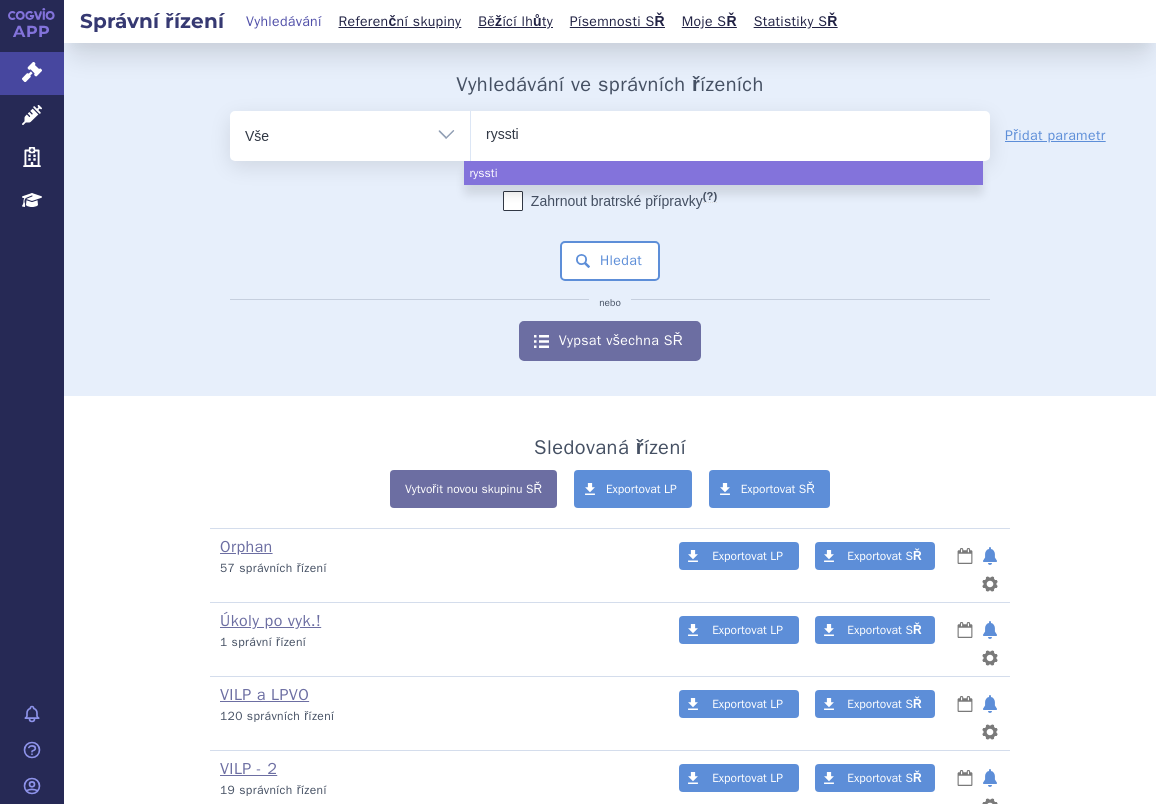type on "rysstig" 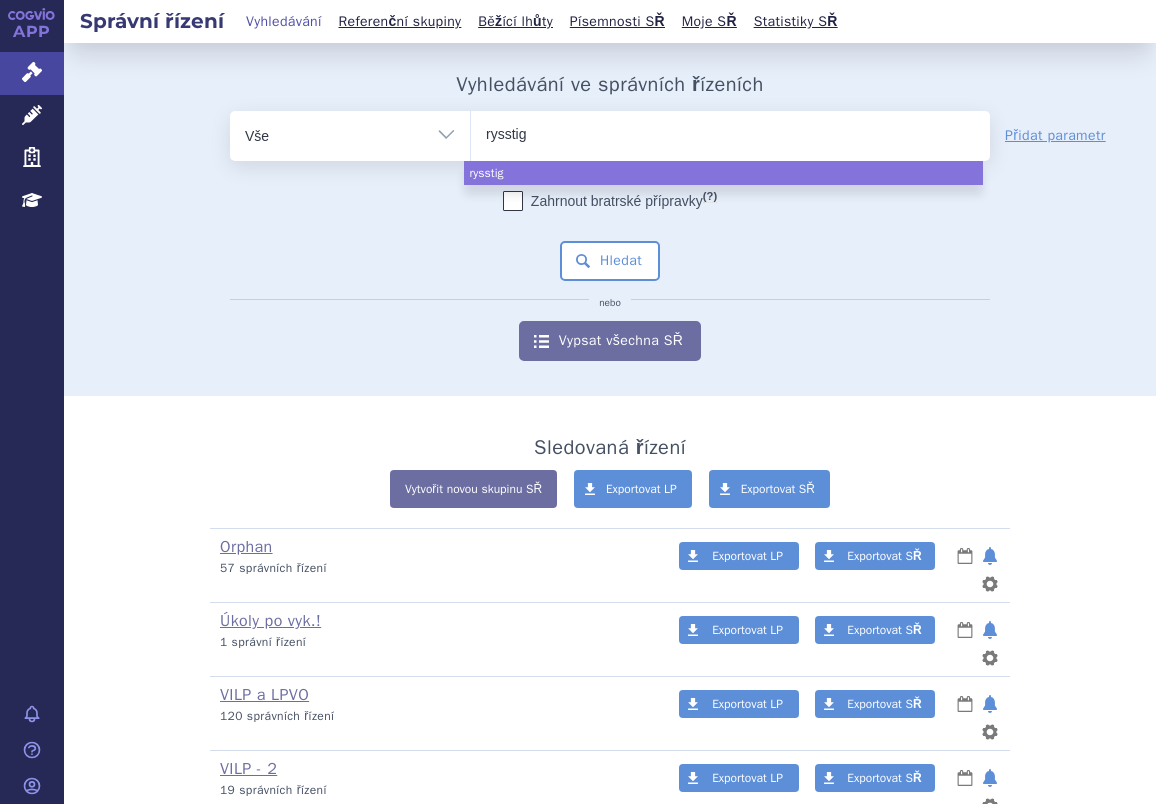 type on "rysstigo" 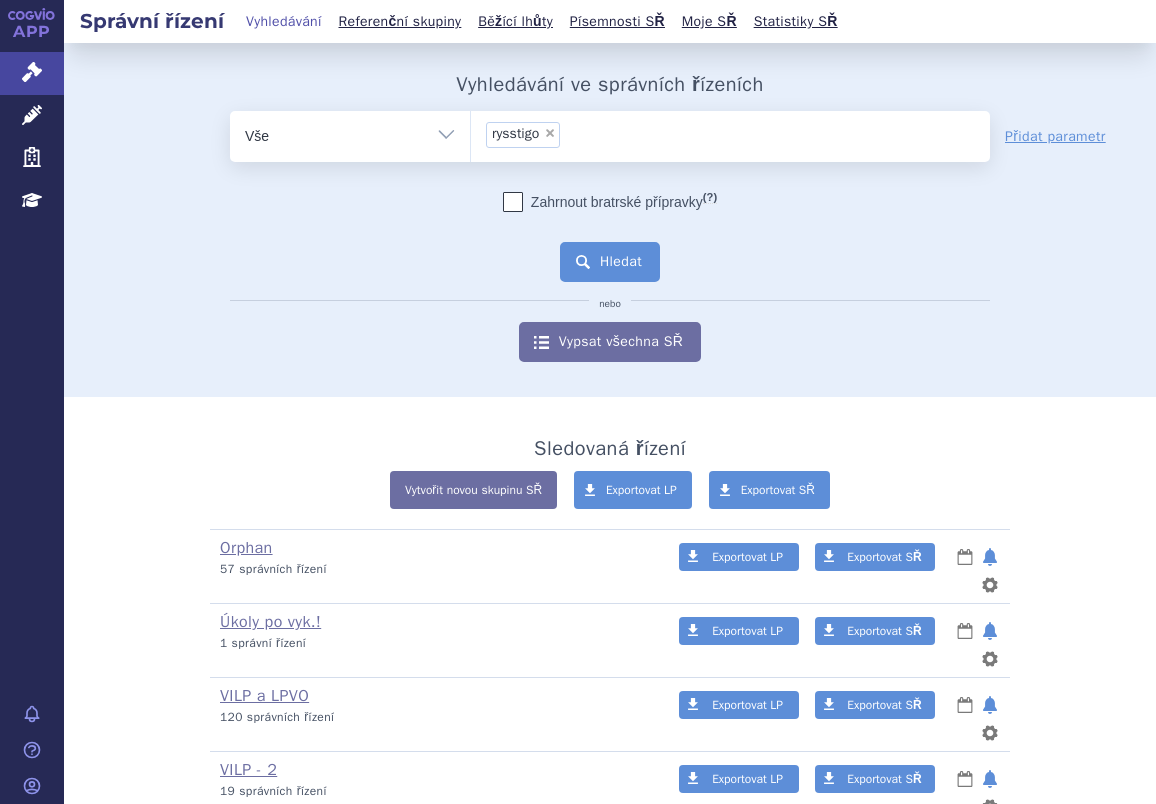 click on "Hledat" at bounding box center [610, 262] 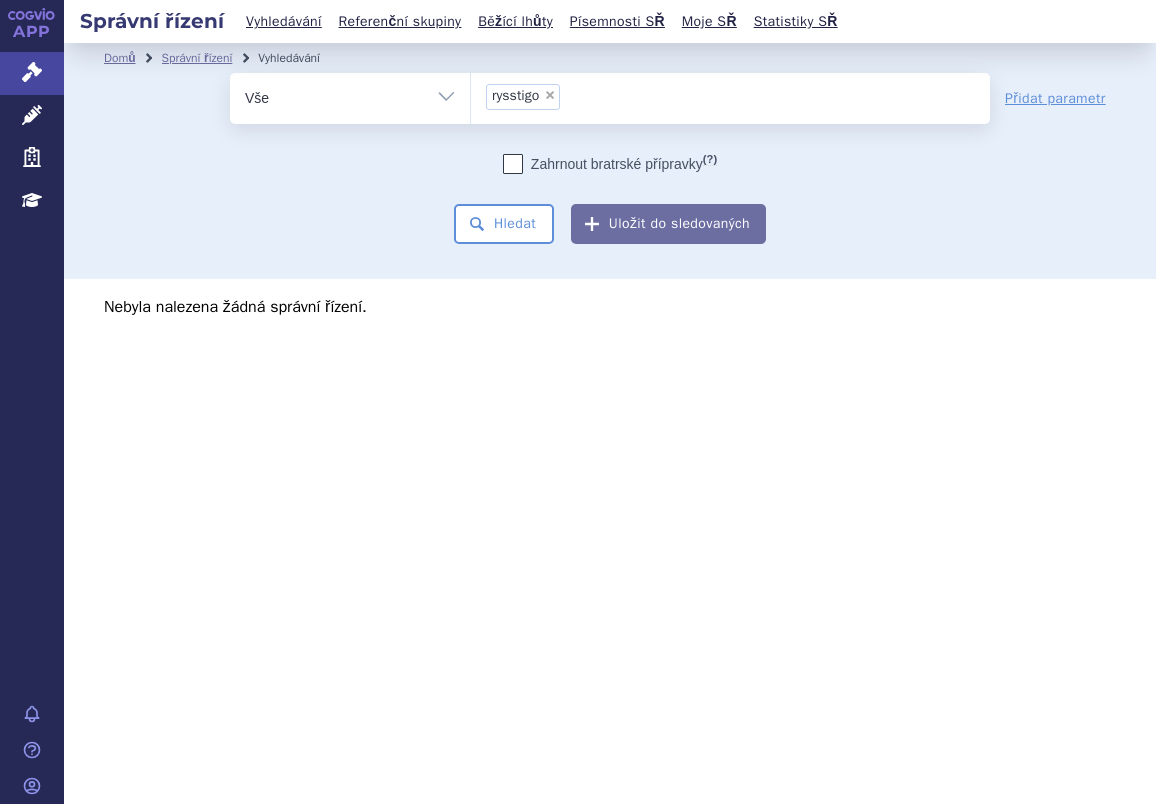 scroll, scrollTop: 0, scrollLeft: 0, axis: both 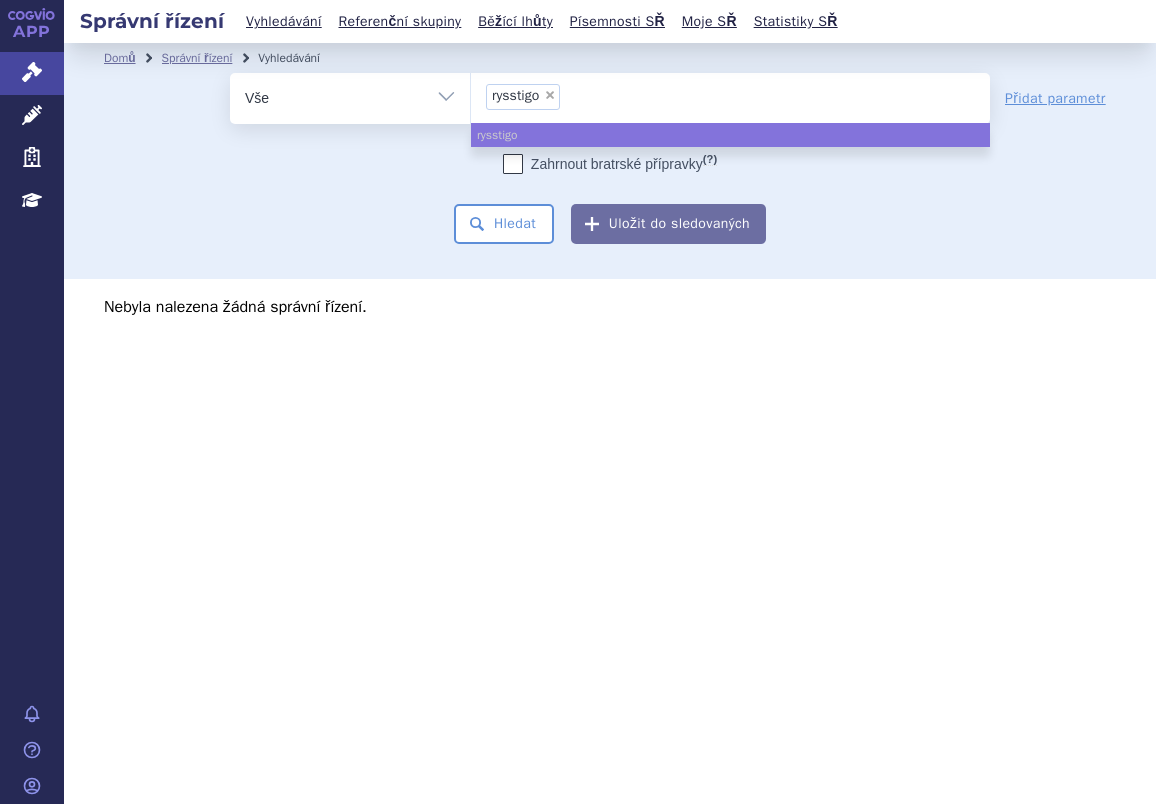 click on "×" at bounding box center [550, 95] 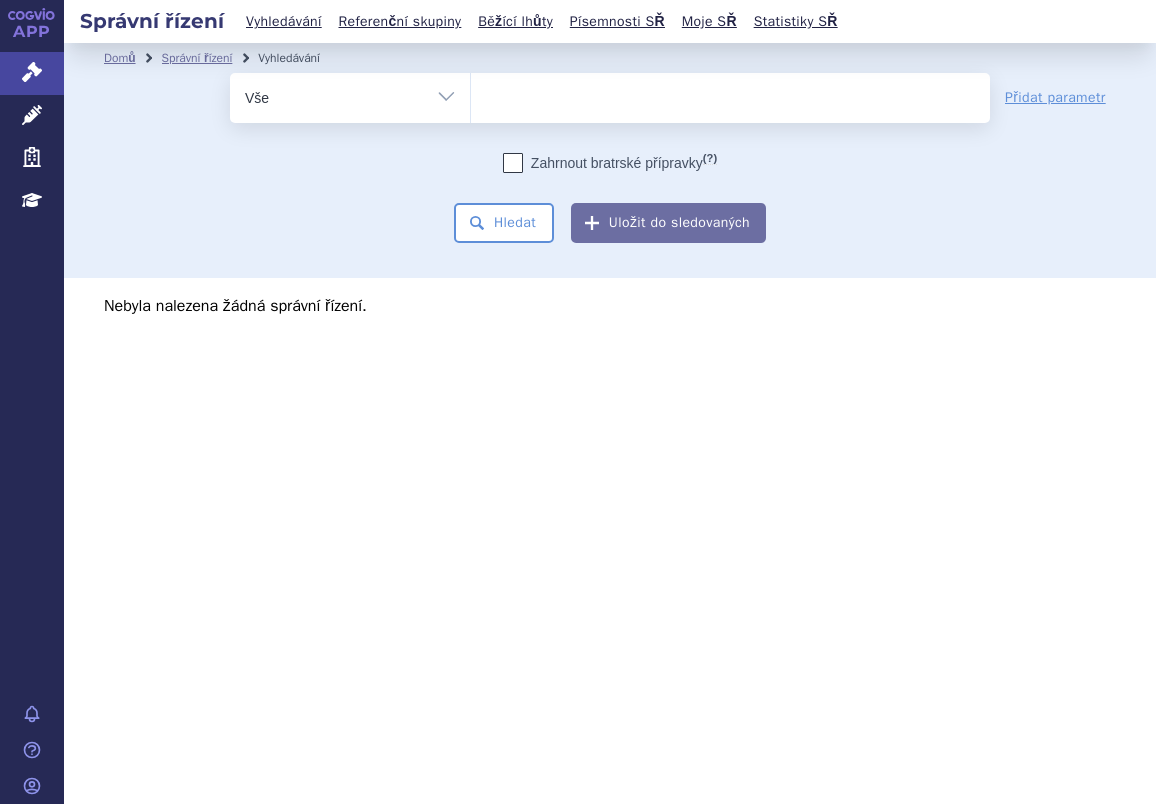 type on "RYSTIGGO" 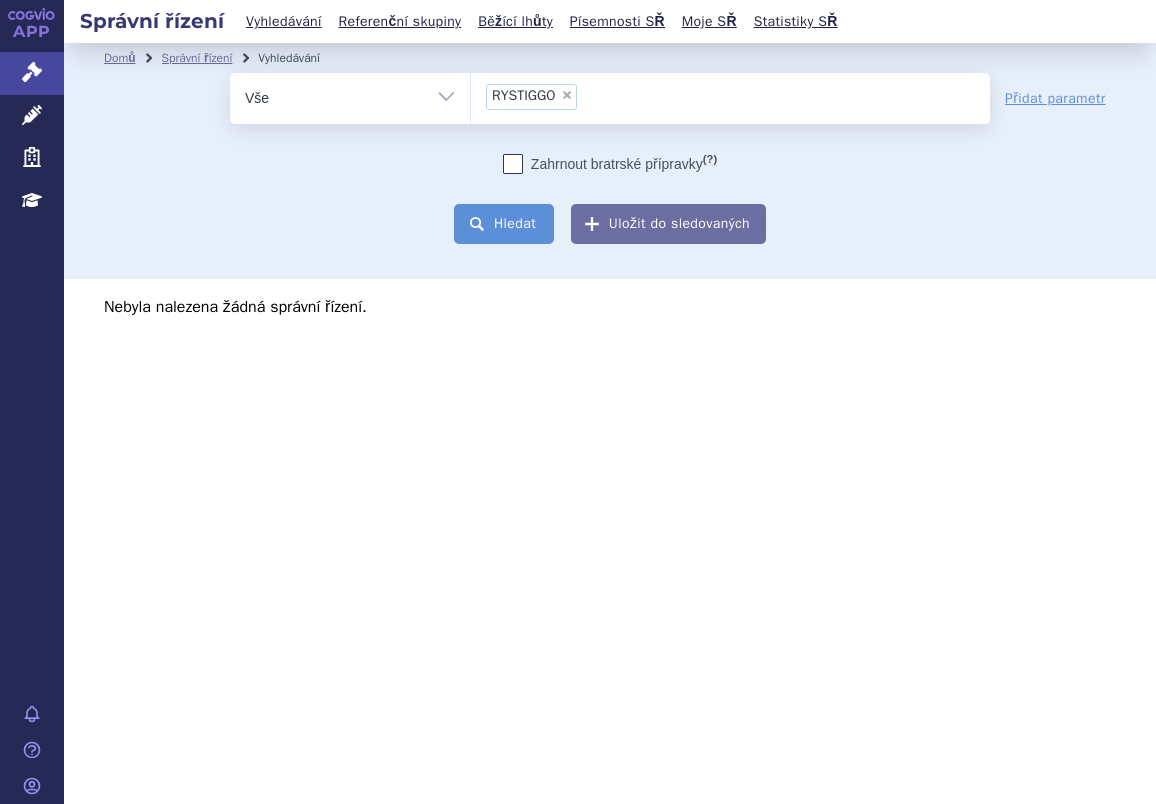 click on "Hledat" at bounding box center (504, 224) 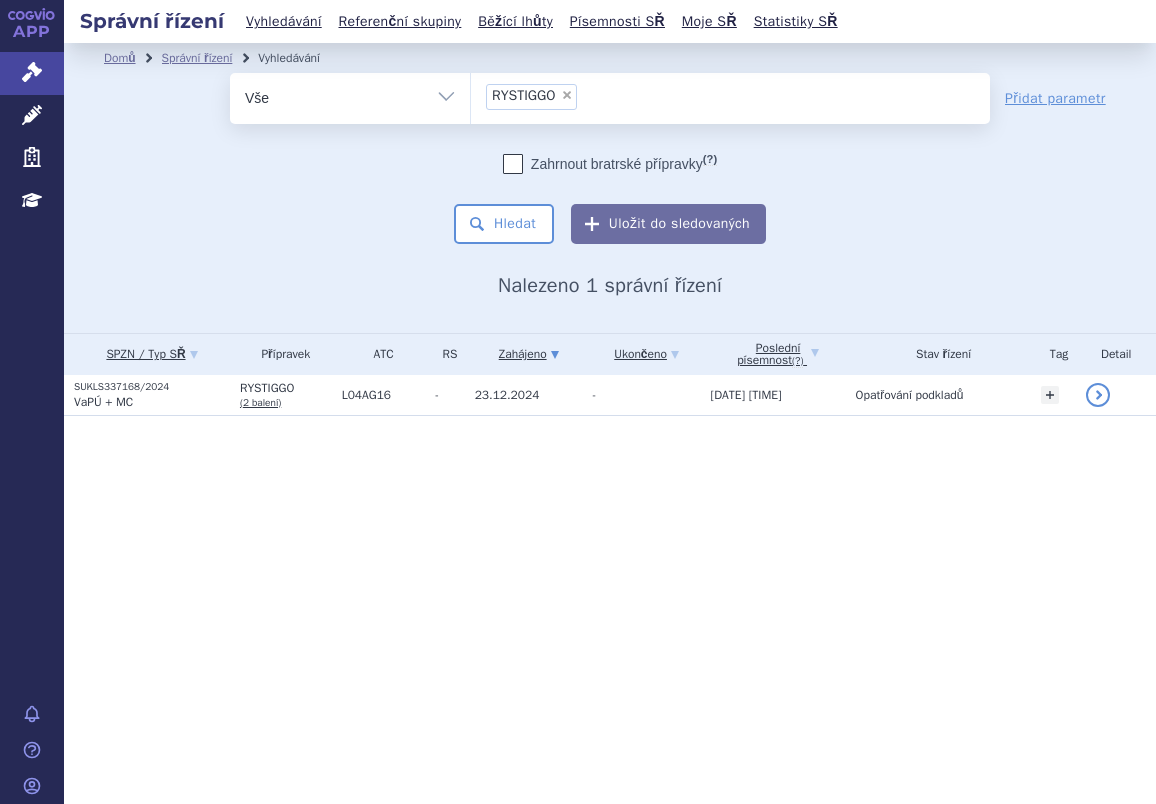 scroll, scrollTop: 0, scrollLeft: 0, axis: both 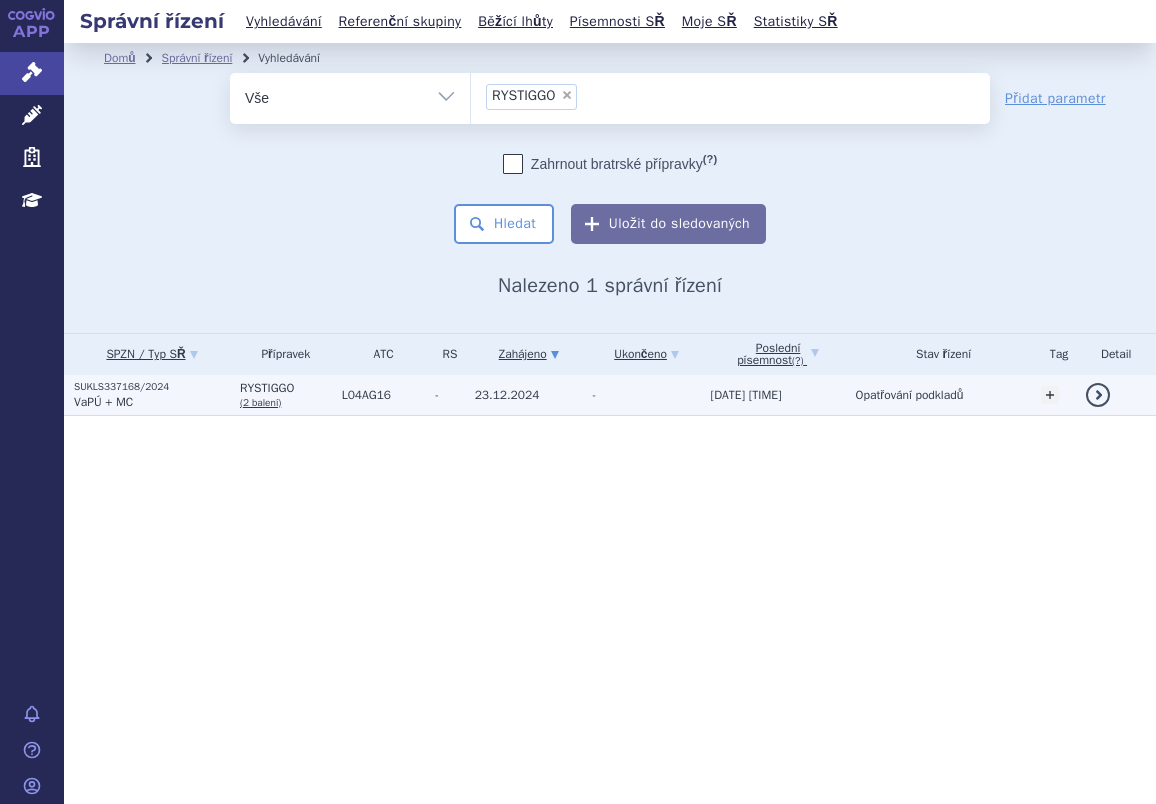 click on "VaPÚ + MC" at bounding box center (152, 402) 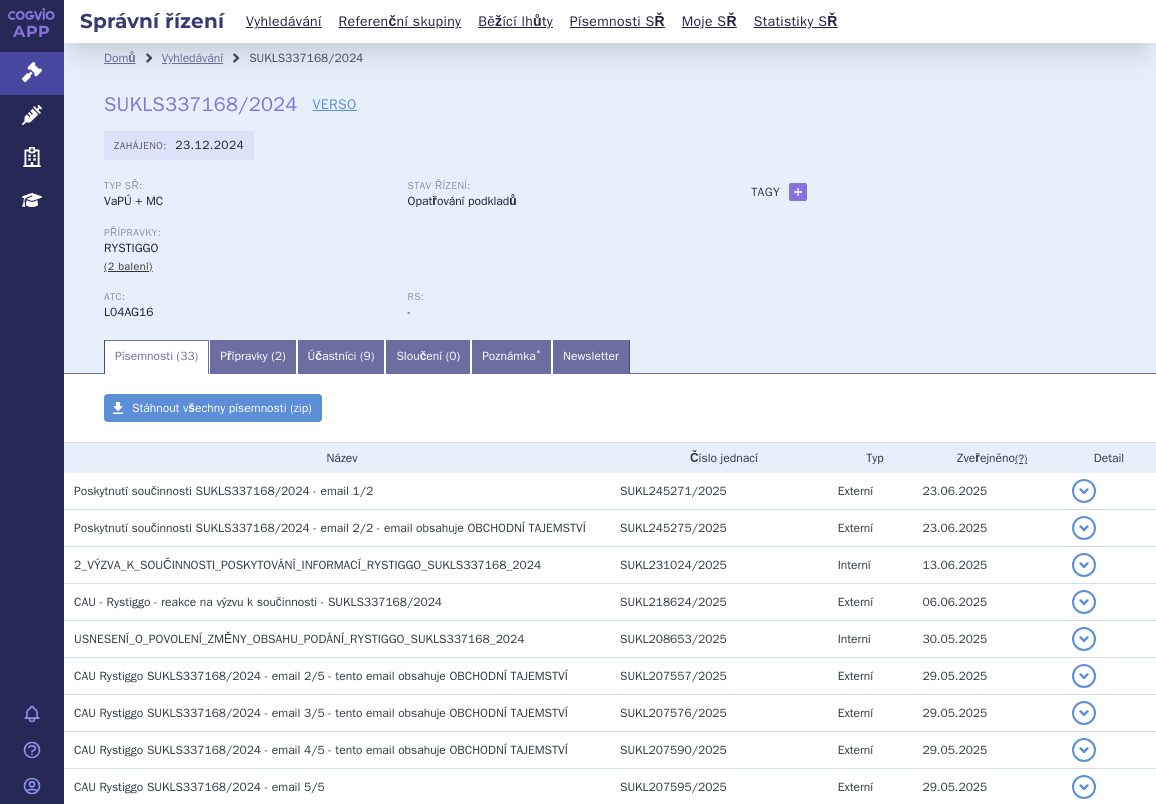 scroll, scrollTop: 0, scrollLeft: 0, axis: both 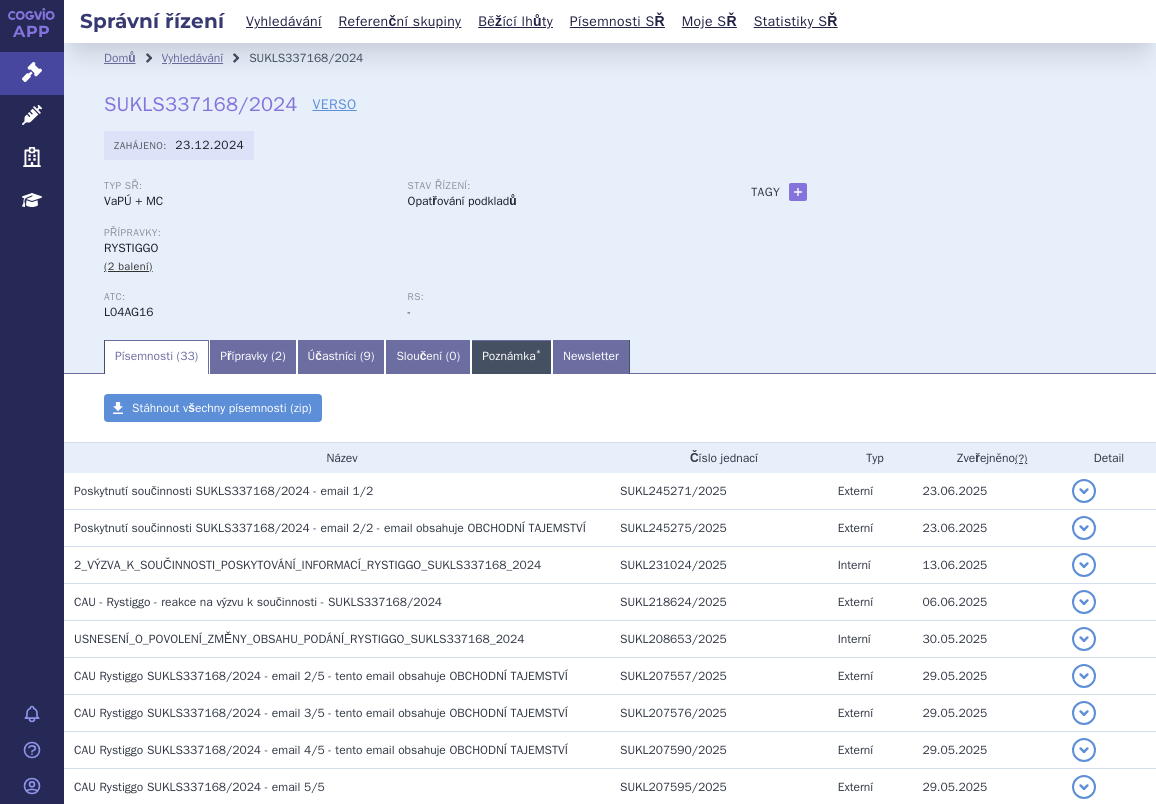 click on "Poznámka
*" at bounding box center [511, 357] 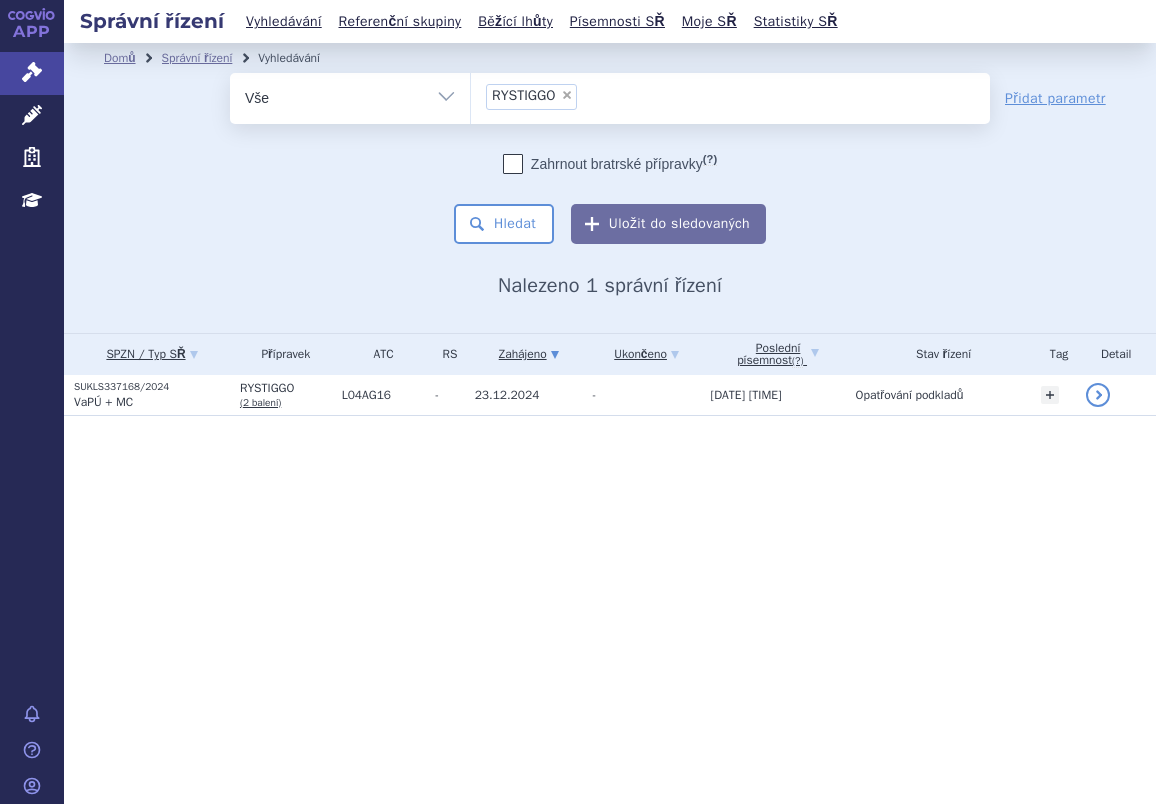 scroll, scrollTop: 0, scrollLeft: 0, axis: both 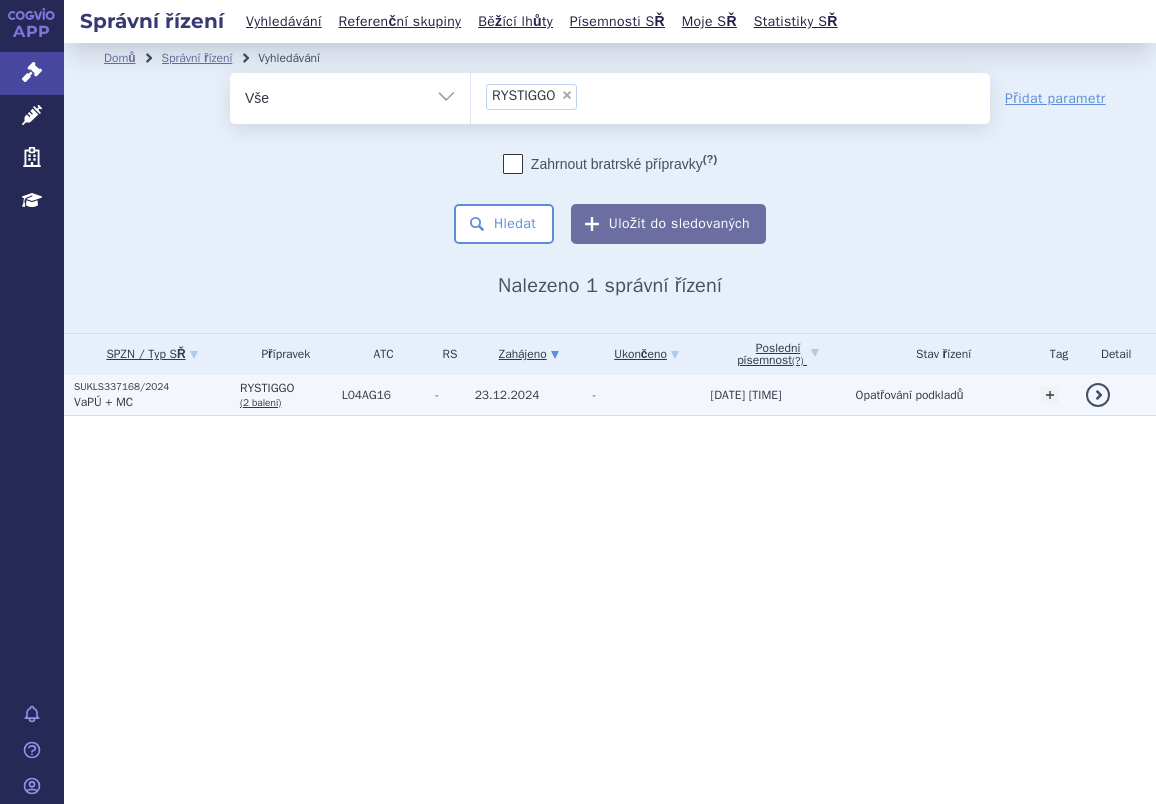 click on "VaPÚ + MC" at bounding box center [152, 402] 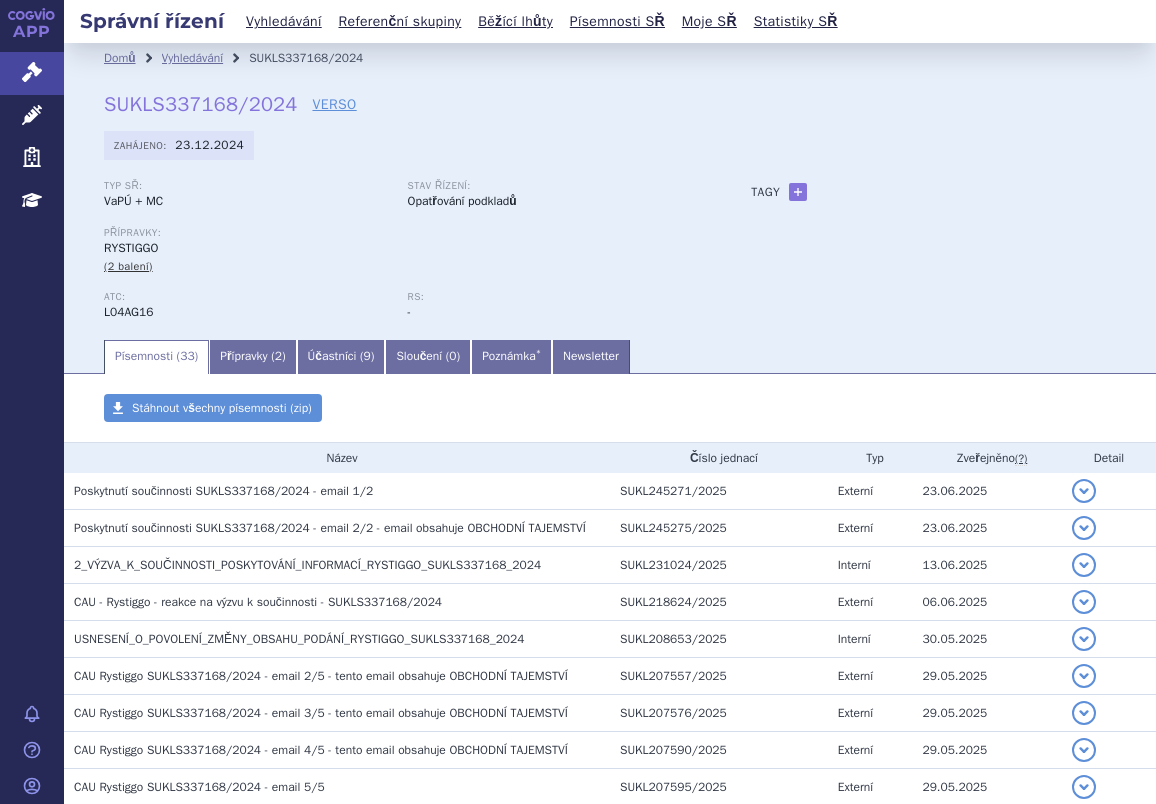 scroll, scrollTop: 0, scrollLeft: 0, axis: both 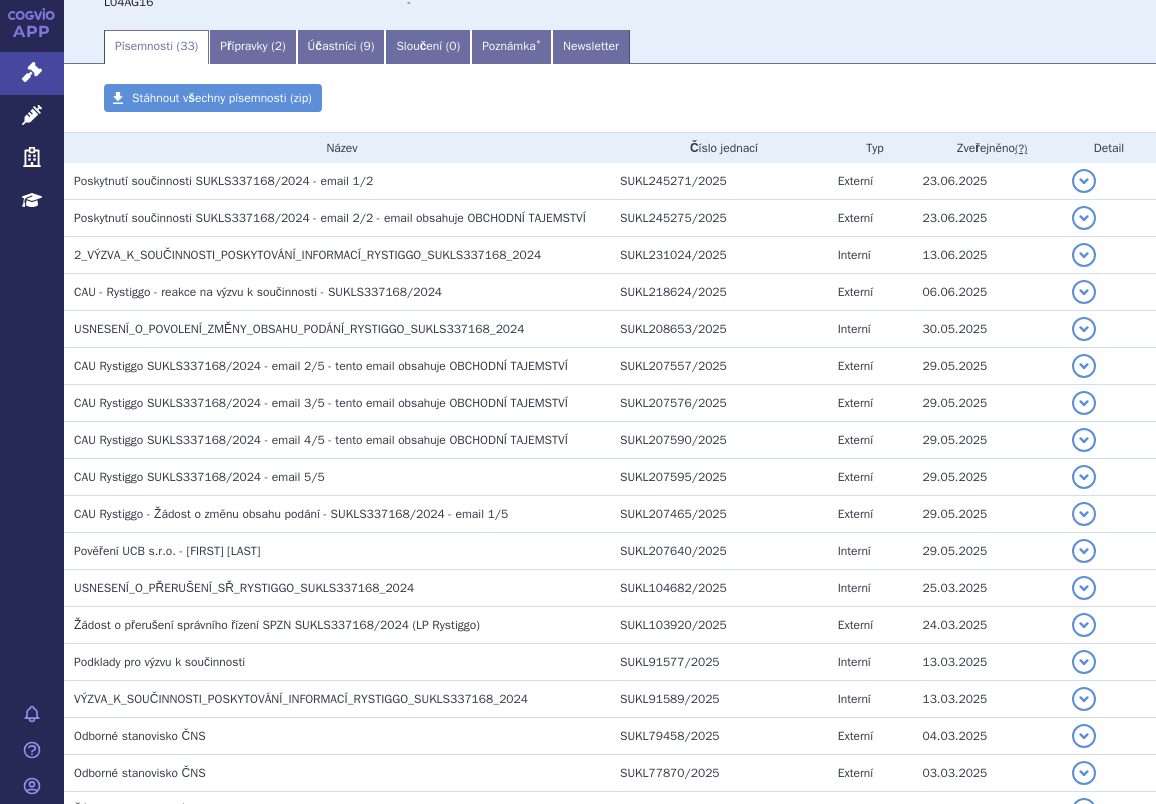 click on "Domů
Vyhledávání
SUKLS337168/2024
SUKLS337168/2024
VERSO
Zahájeno:
23.12.2024
Typ SŘ:
VaPÚ + MC
Stav řízení: Opatřování podkladů ATC: -" at bounding box center [610, 618] 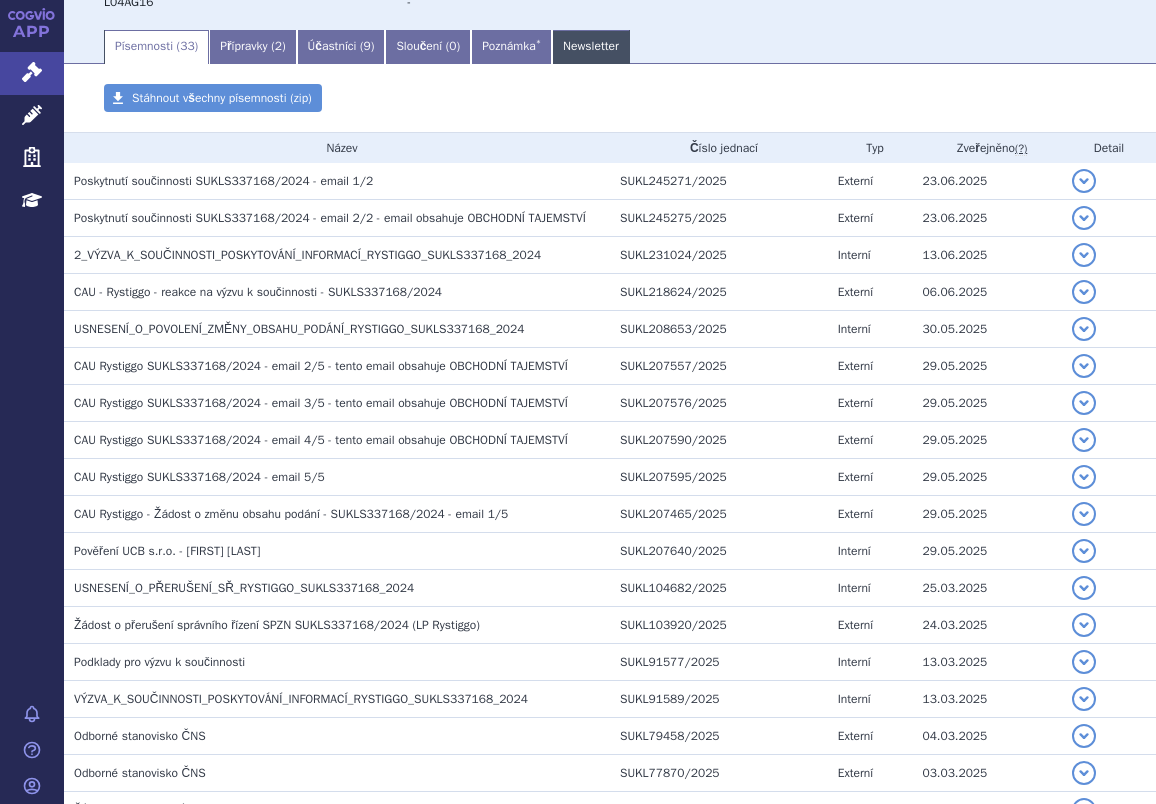 click on "Newsletter" at bounding box center (591, 47) 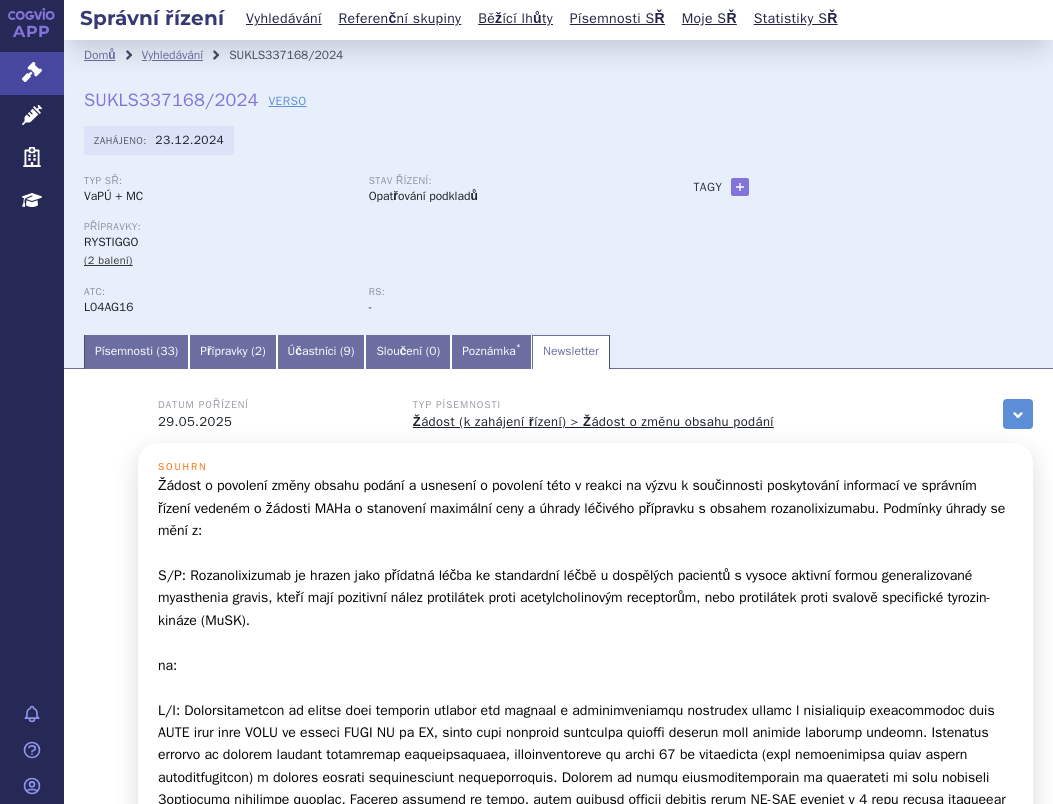 scroll, scrollTop: 0, scrollLeft: 0, axis: both 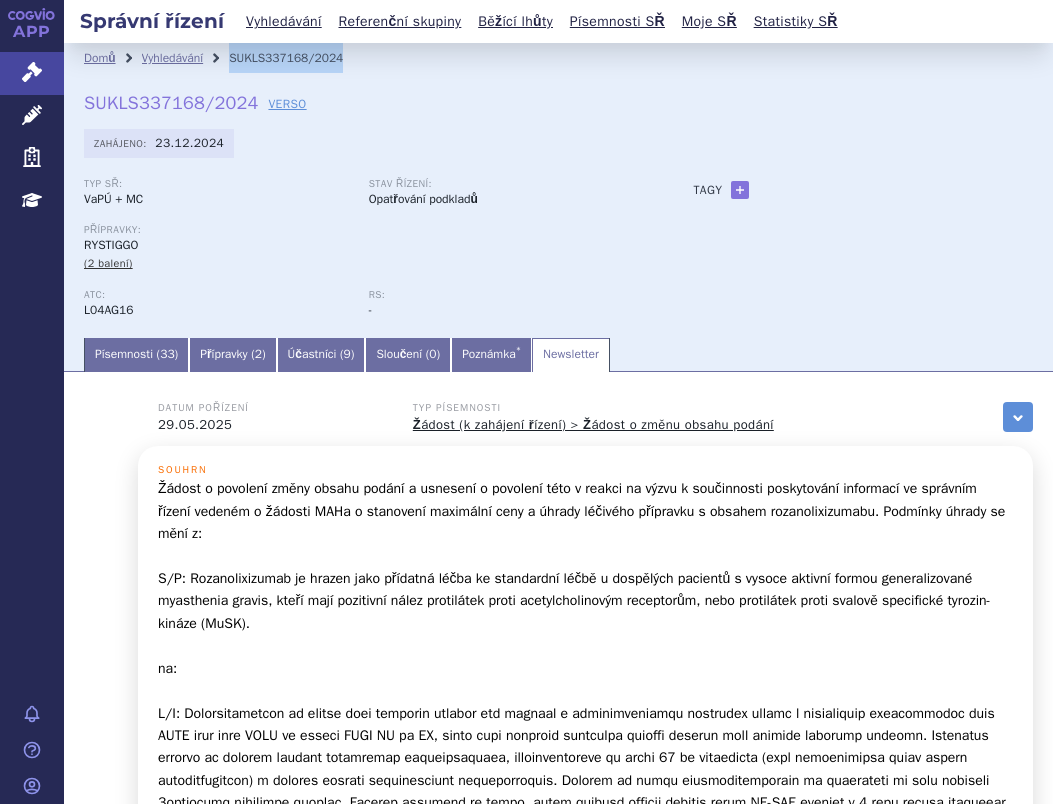 drag, startPoint x: 333, startPoint y: 60, endPoint x: 241, endPoint y: 63, distance: 92.0489 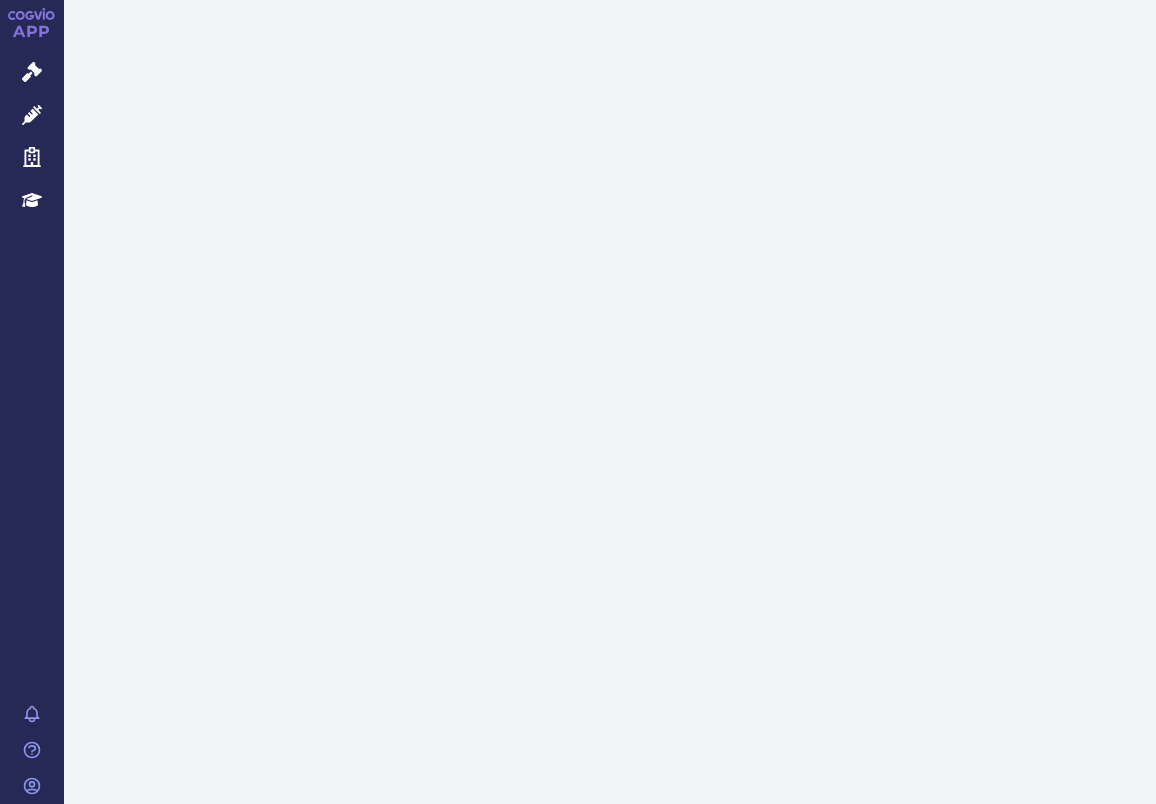 scroll, scrollTop: 0, scrollLeft: 0, axis: both 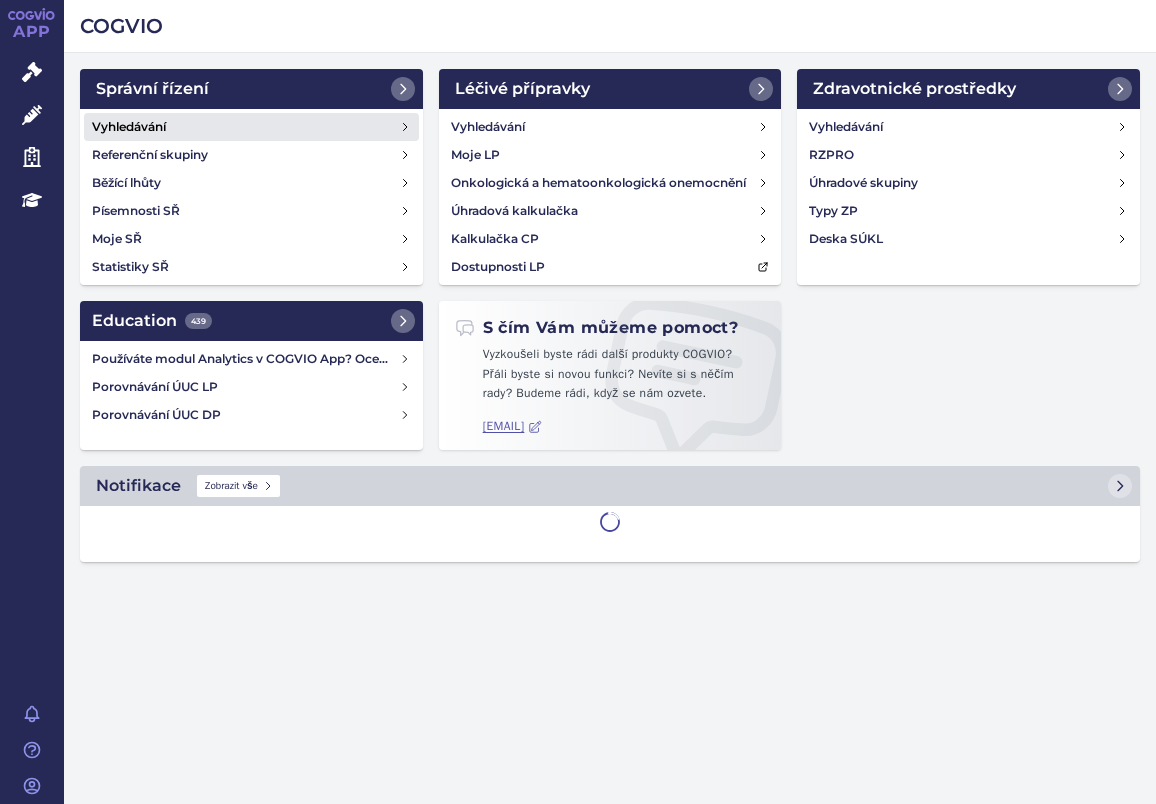 click on "Vyhledávání" at bounding box center (129, 127) 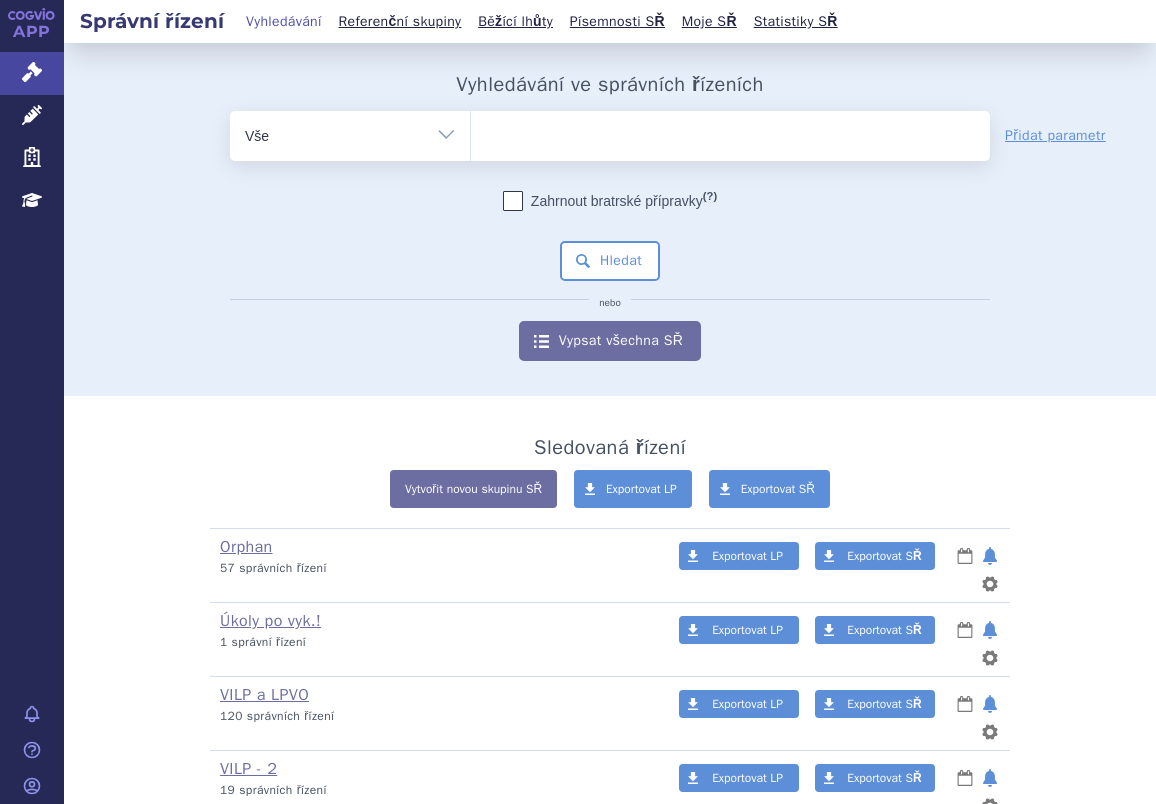 scroll, scrollTop: 0, scrollLeft: 0, axis: both 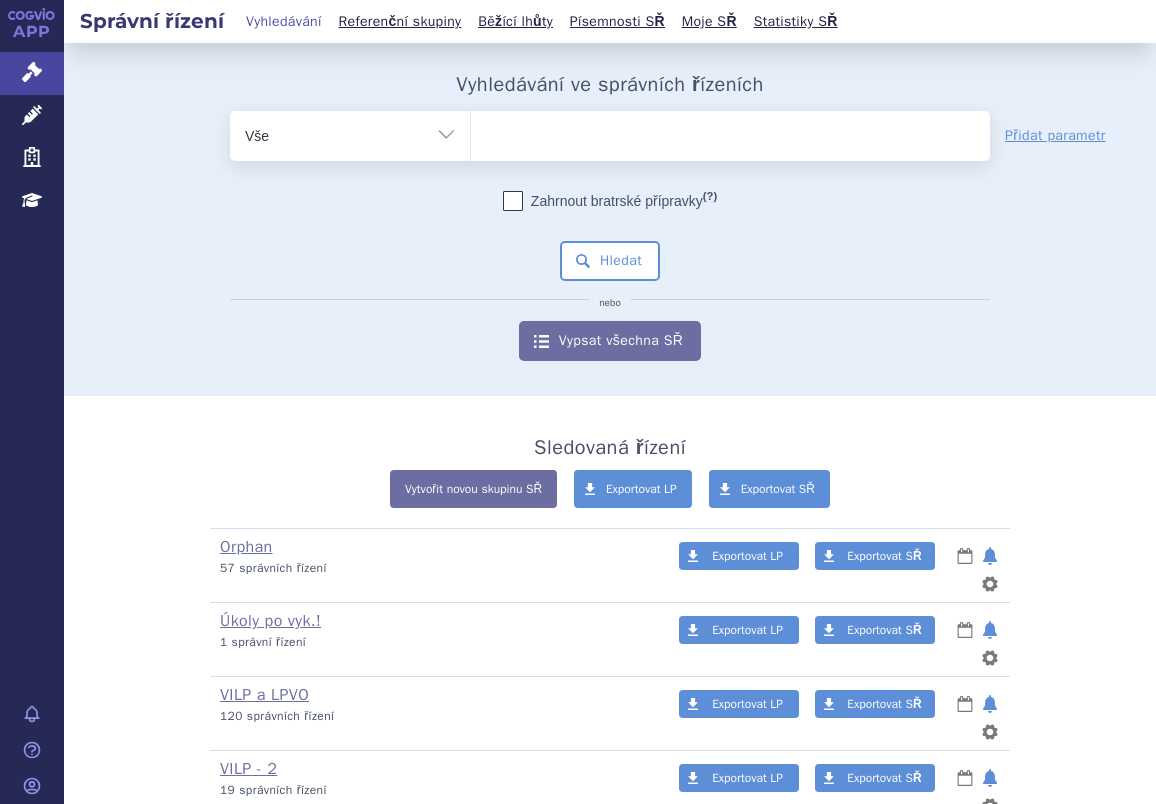 click at bounding box center [730, 132] 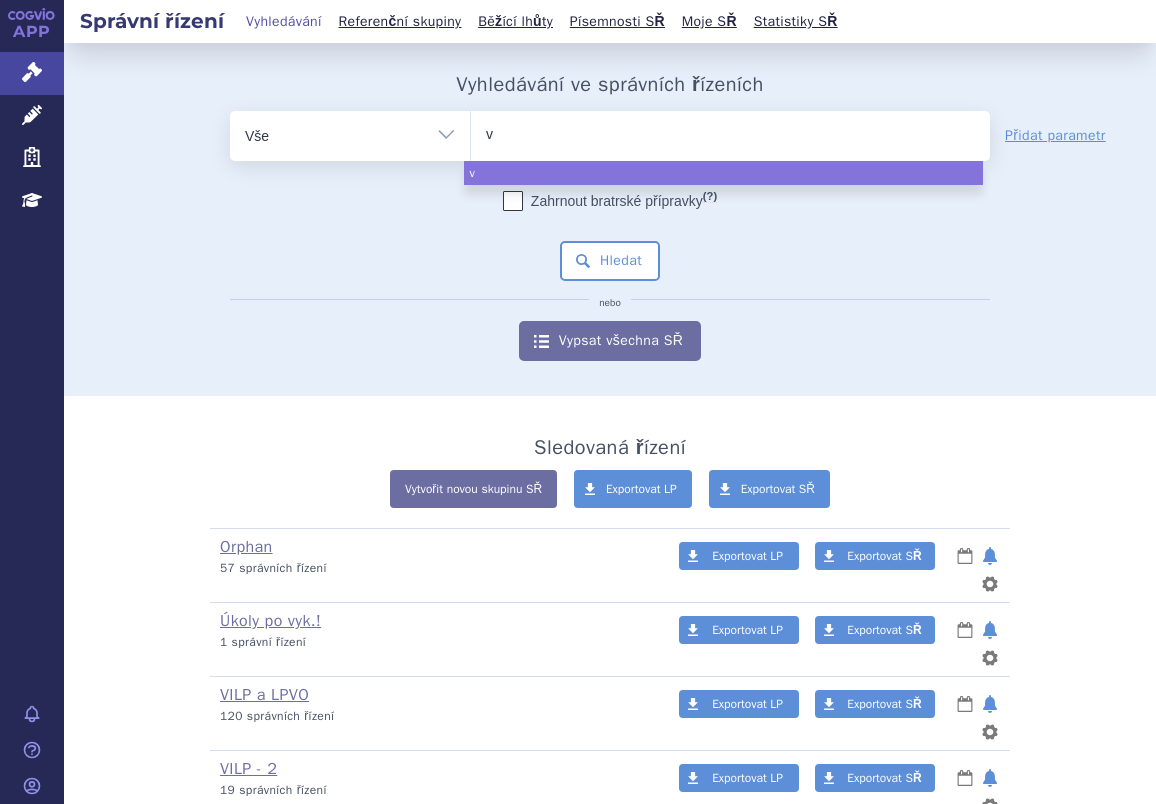 type on "vy" 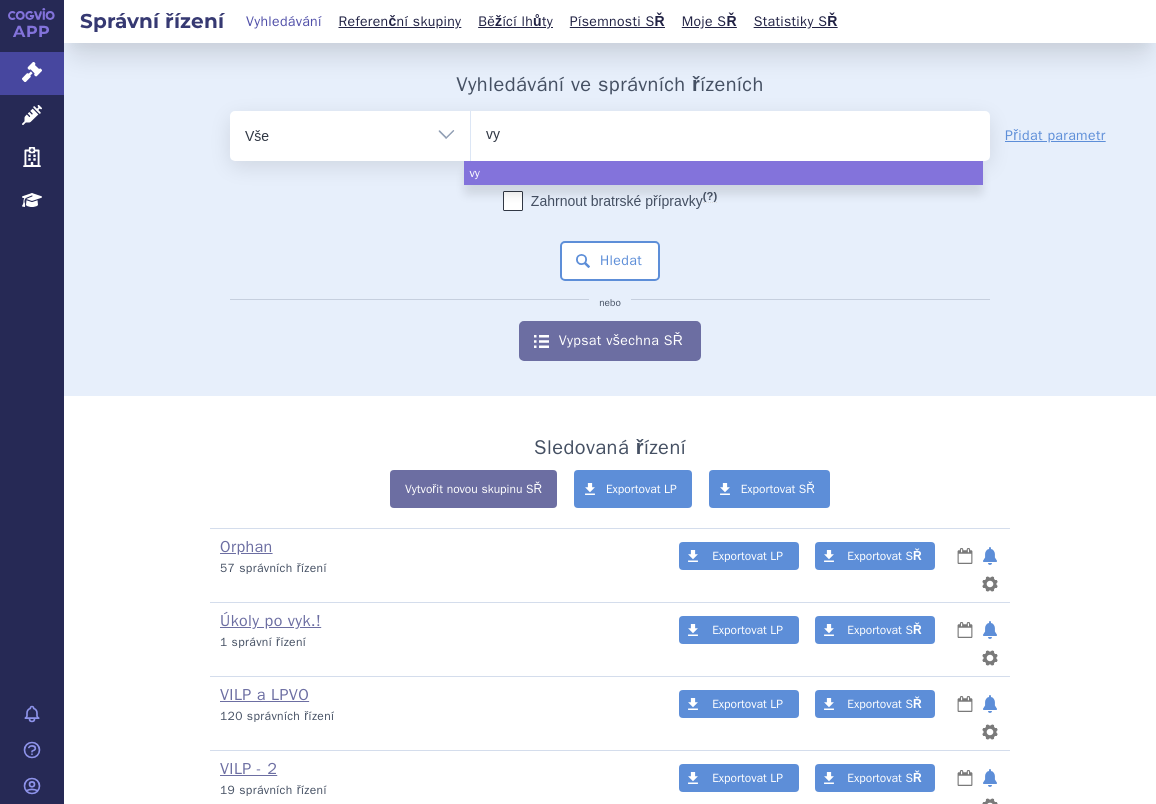 type on "vyv" 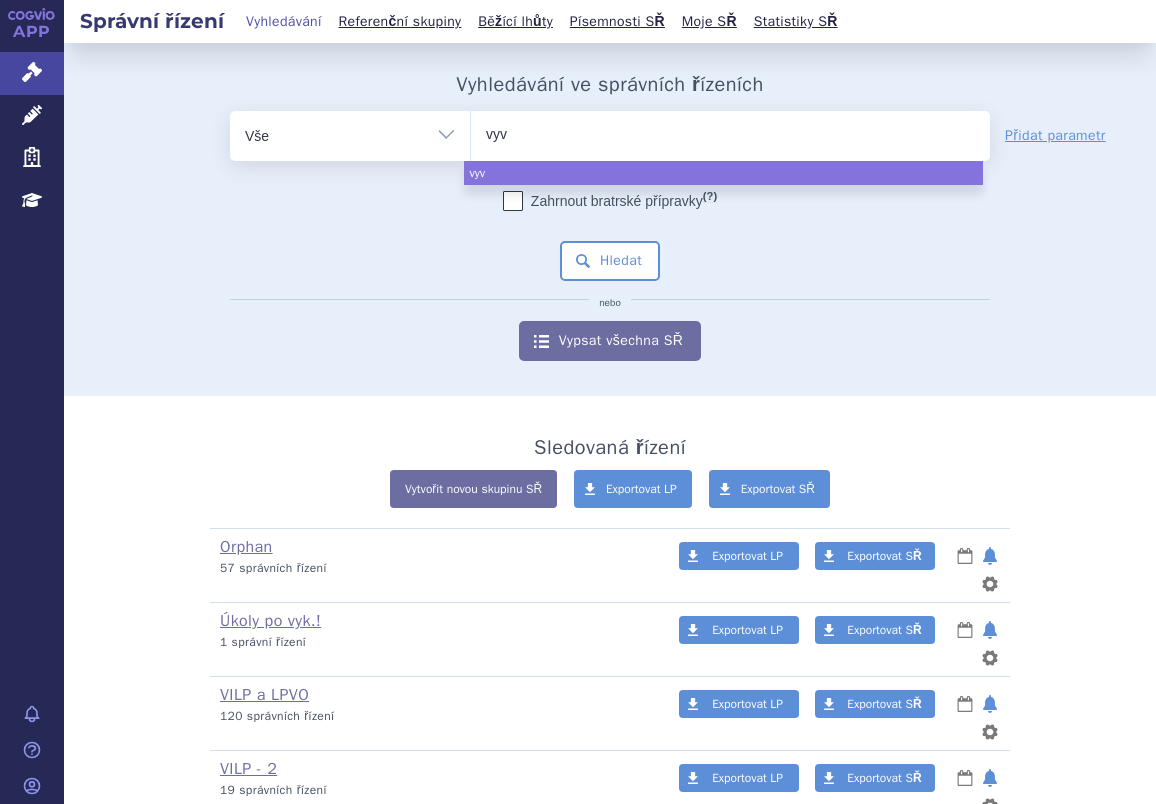 type on "vyvg" 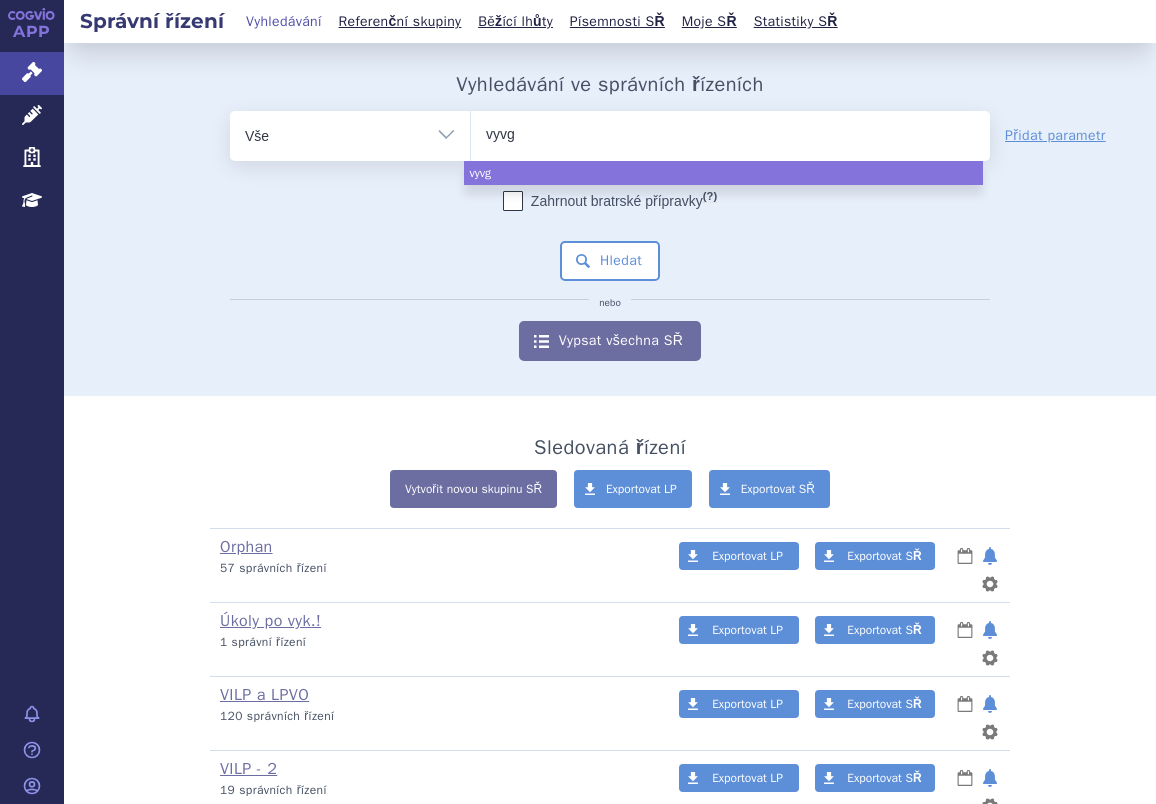 type on "vyvga" 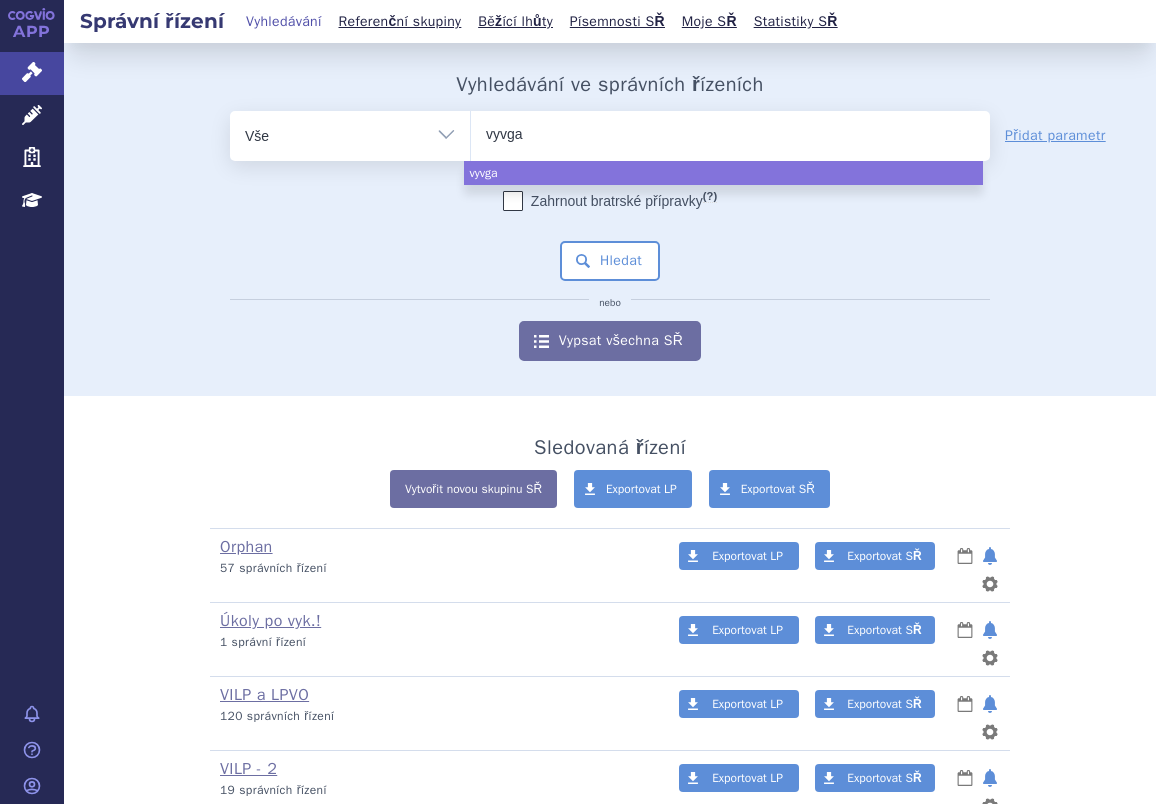type on "vyvgar" 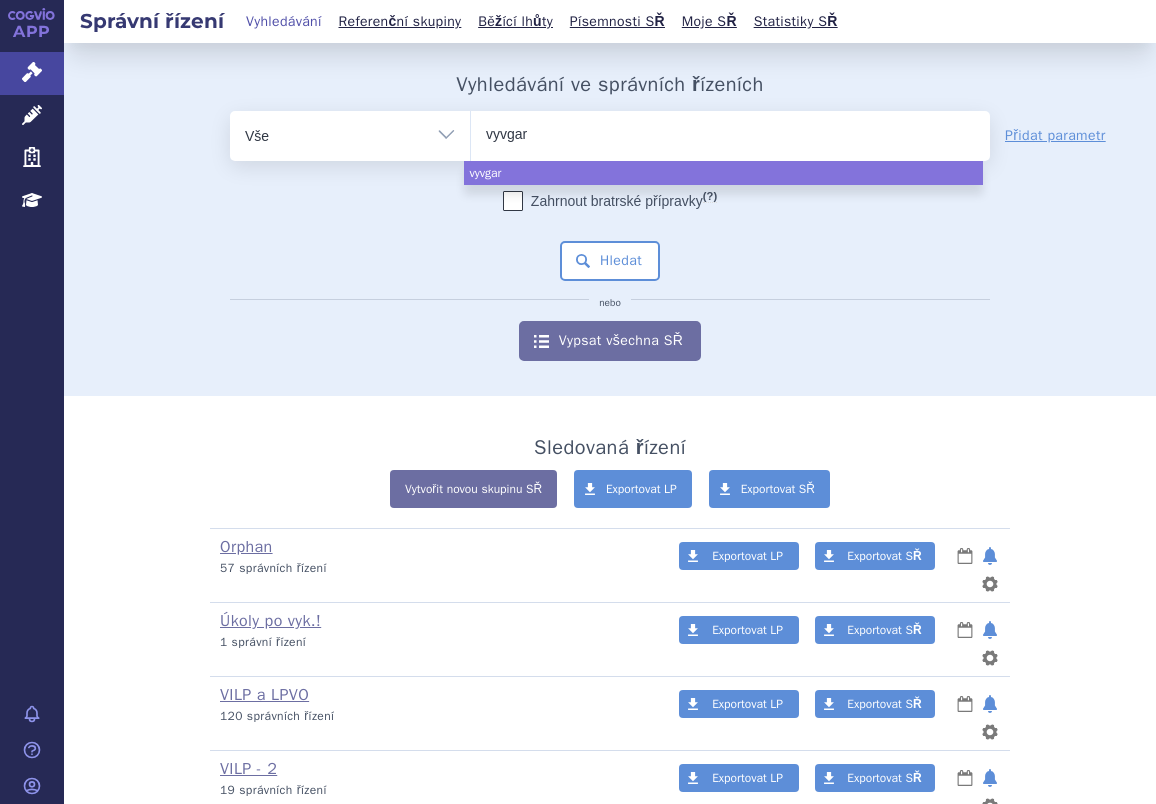 type on "vyvgart" 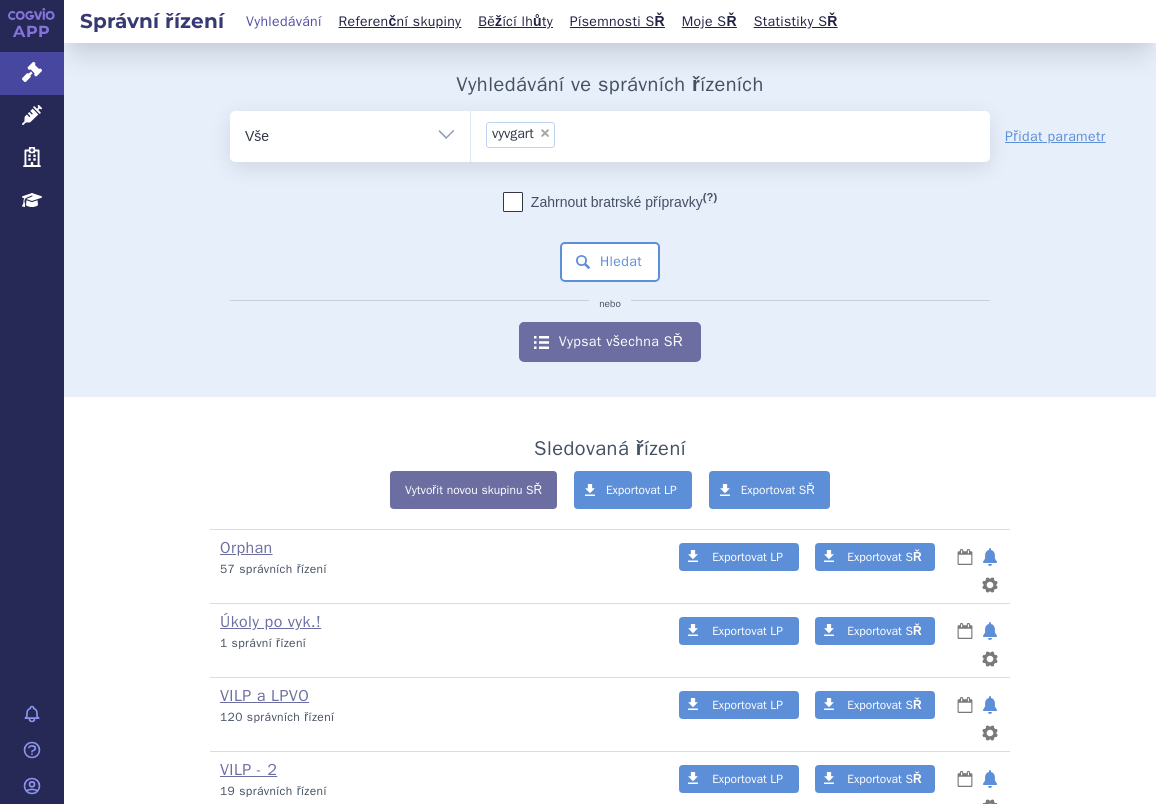 click on "Zahrnout bratrské přípravky  (?)
* Pozor, hledání dle vyhledávacího parametru  Indikační omezení dle MeSH  právě prochází aktualizací, neboť bylo vydáno nové SCAU. Výsledek vašeho hledání může být mírně omezený. Všechna data budou opět k dispozici během několika dní.
Hledat
nebo
Vypsat všechna SŘ" at bounding box center (610, 277) 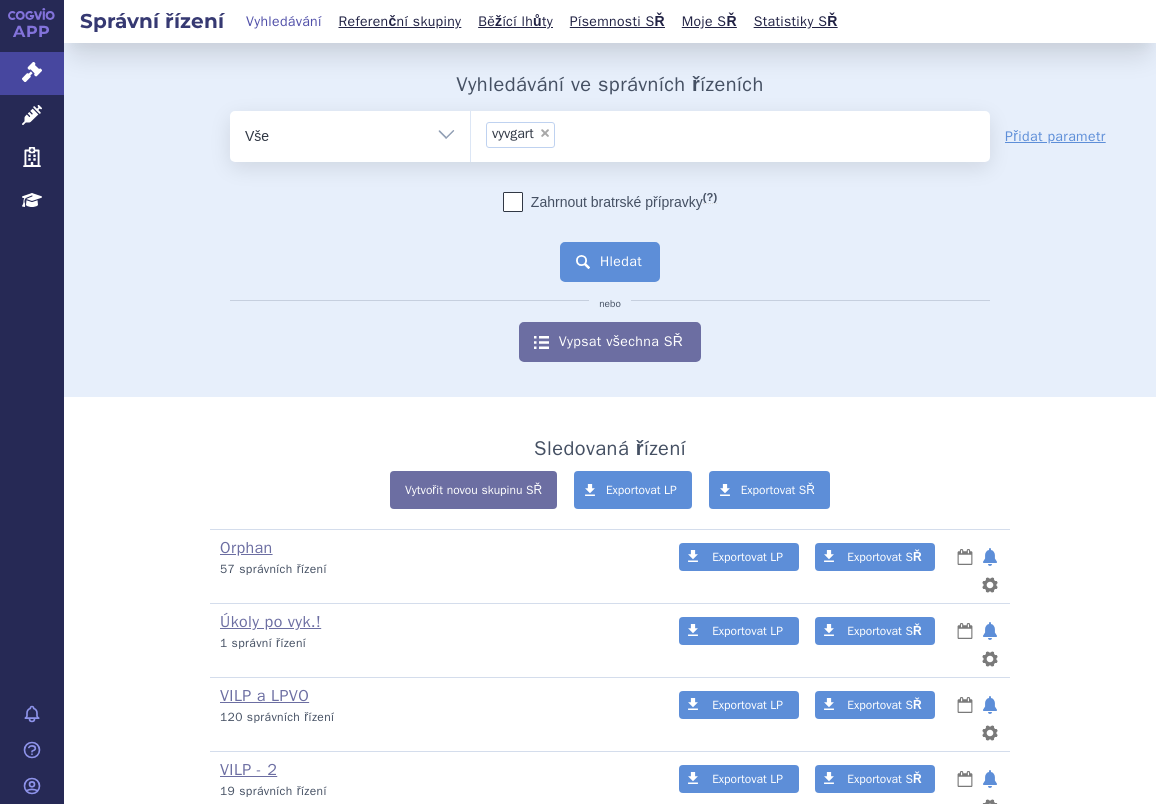 click on "Hledat" at bounding box center [610, 262] 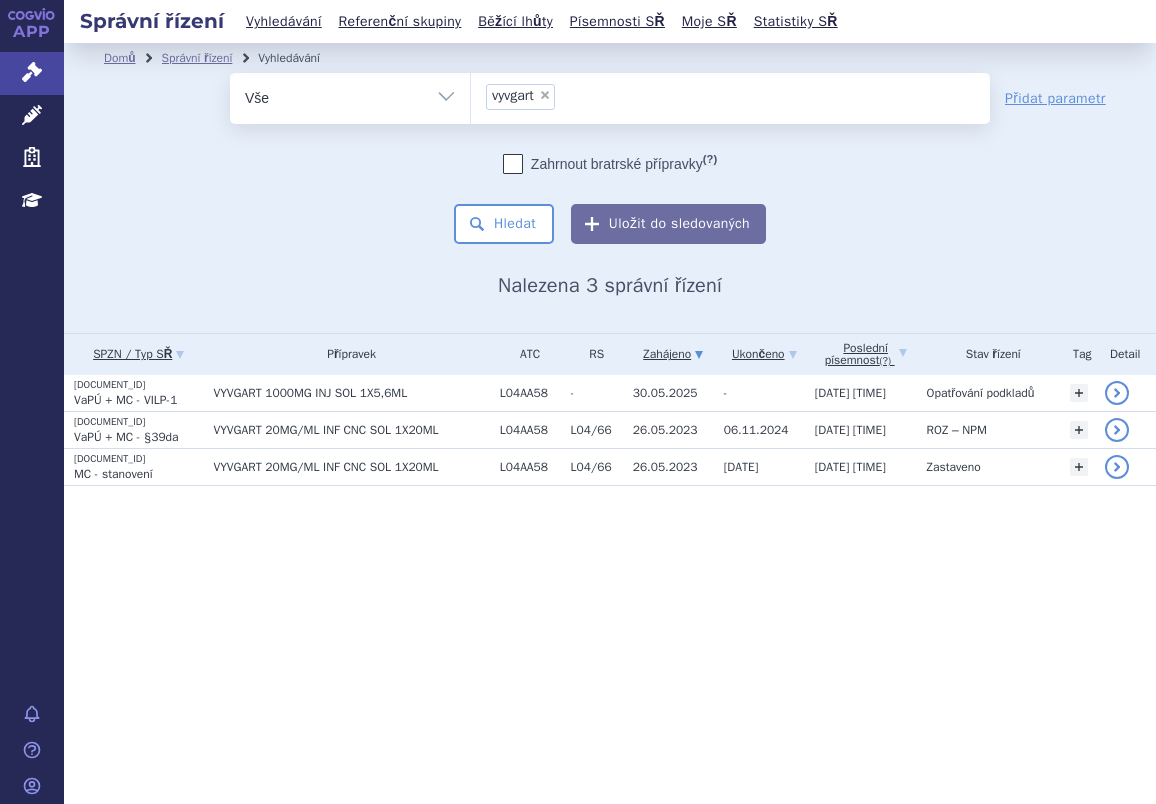 scroll, scrollTop: 0, scrollLeft: 0, axis: both 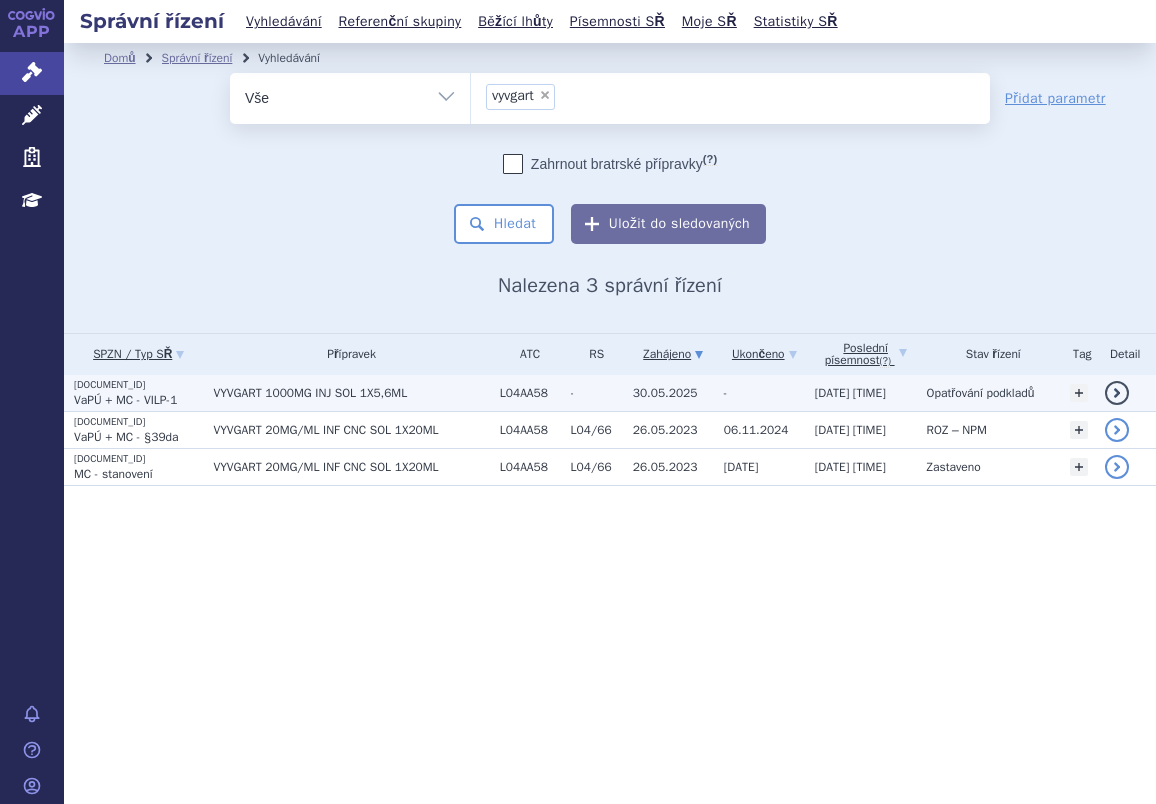 click on "VaPÚ + MC - VILP-1" at bounding box center (125, 400) 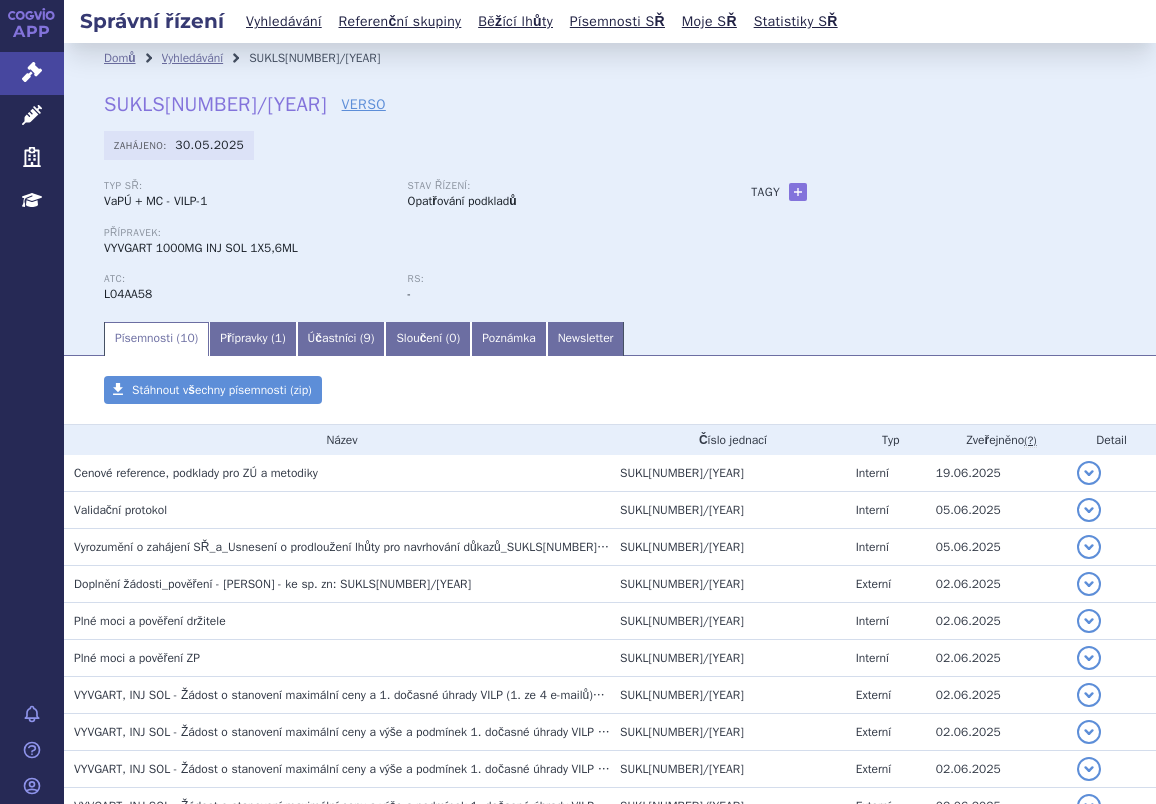 scroll, scrollTop: 0, scrollLeft: 0, axis: both 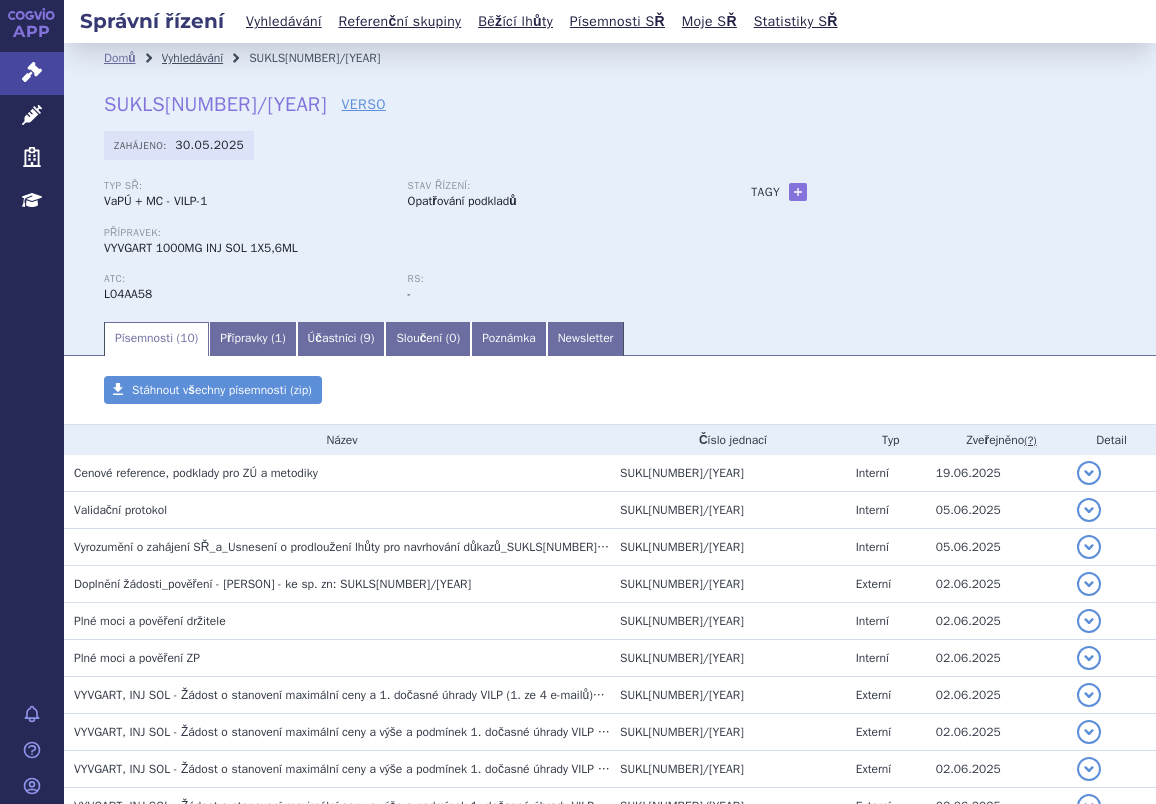 click on "Vyhledávání" at bounding box center [193, 58] 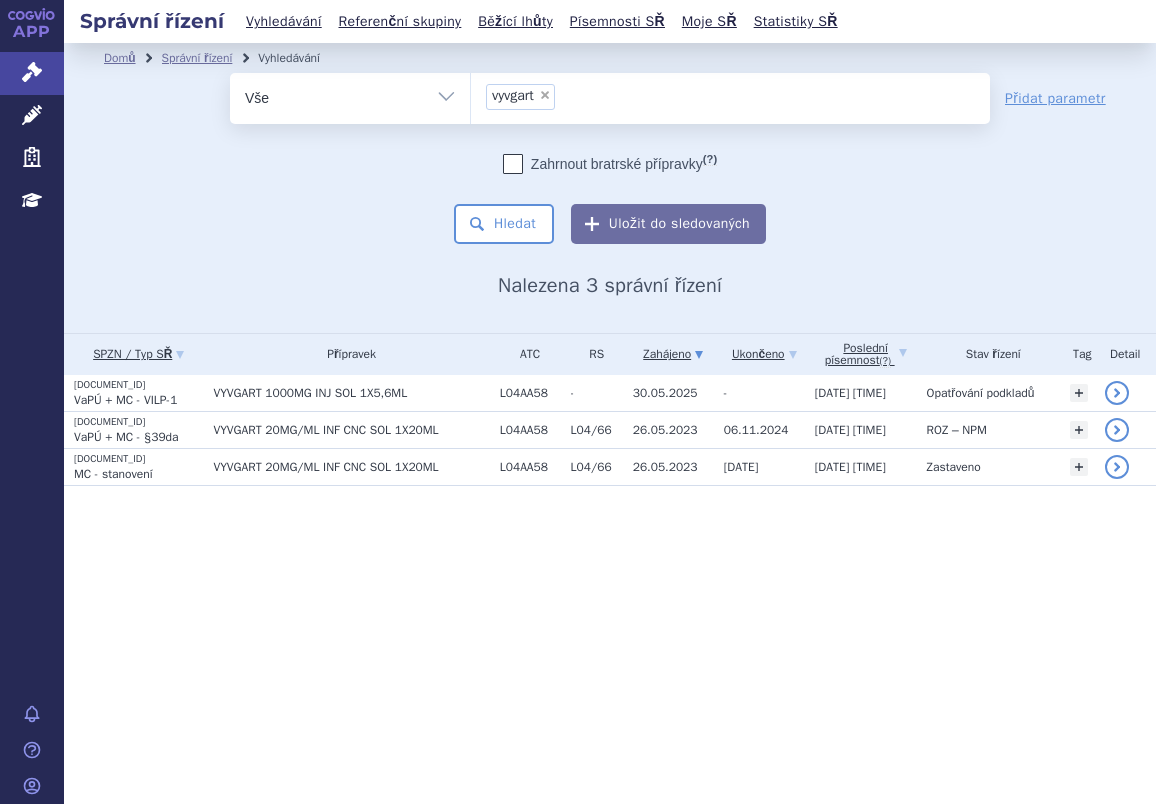 scroll, scrollTop: 0, scrollLeft: 0, axis: both 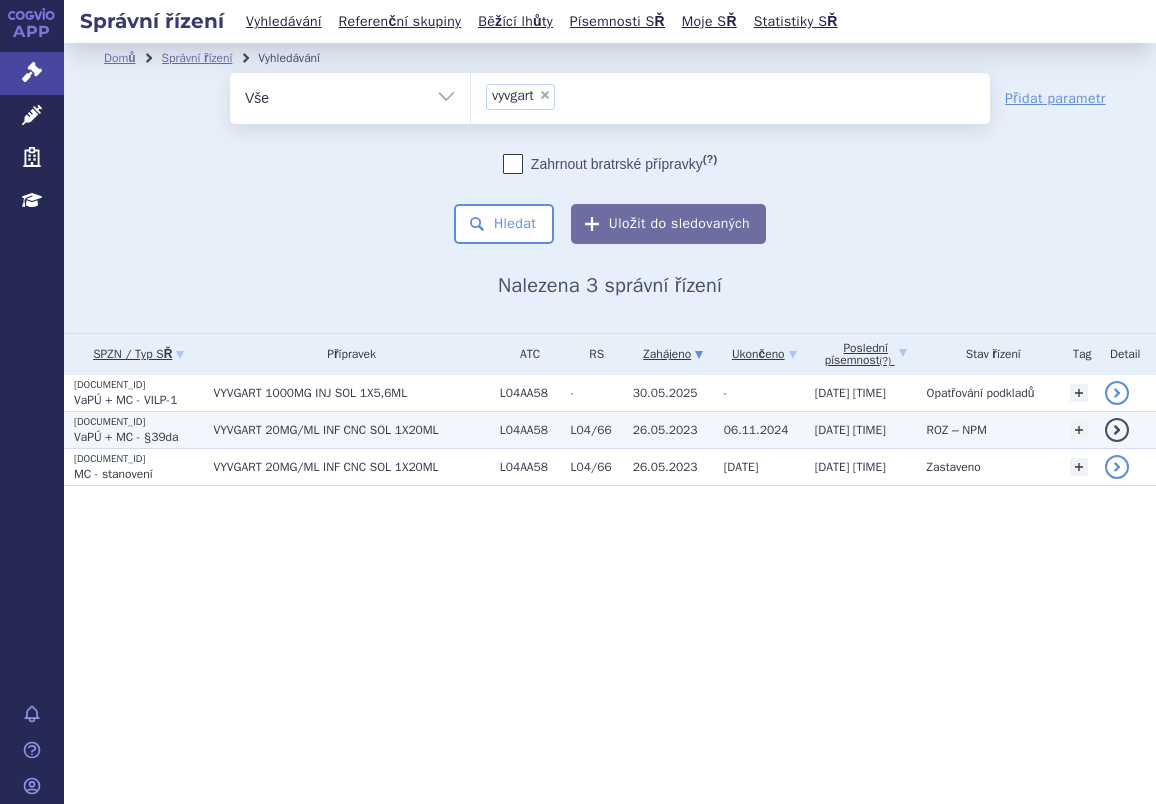click on "VaPÚ + MC - §39da" at bounding box center [138, 400] 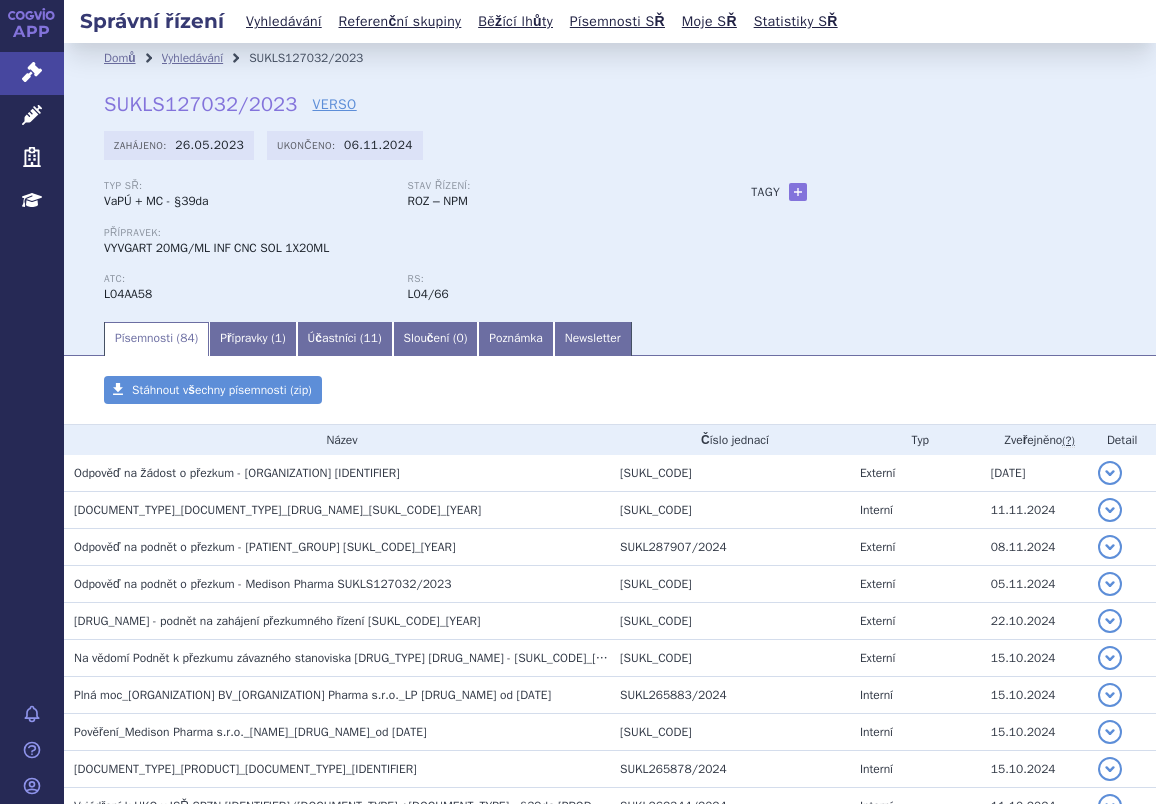 scroll, scrollTop: 0, scrollLeft: 0, axis: both 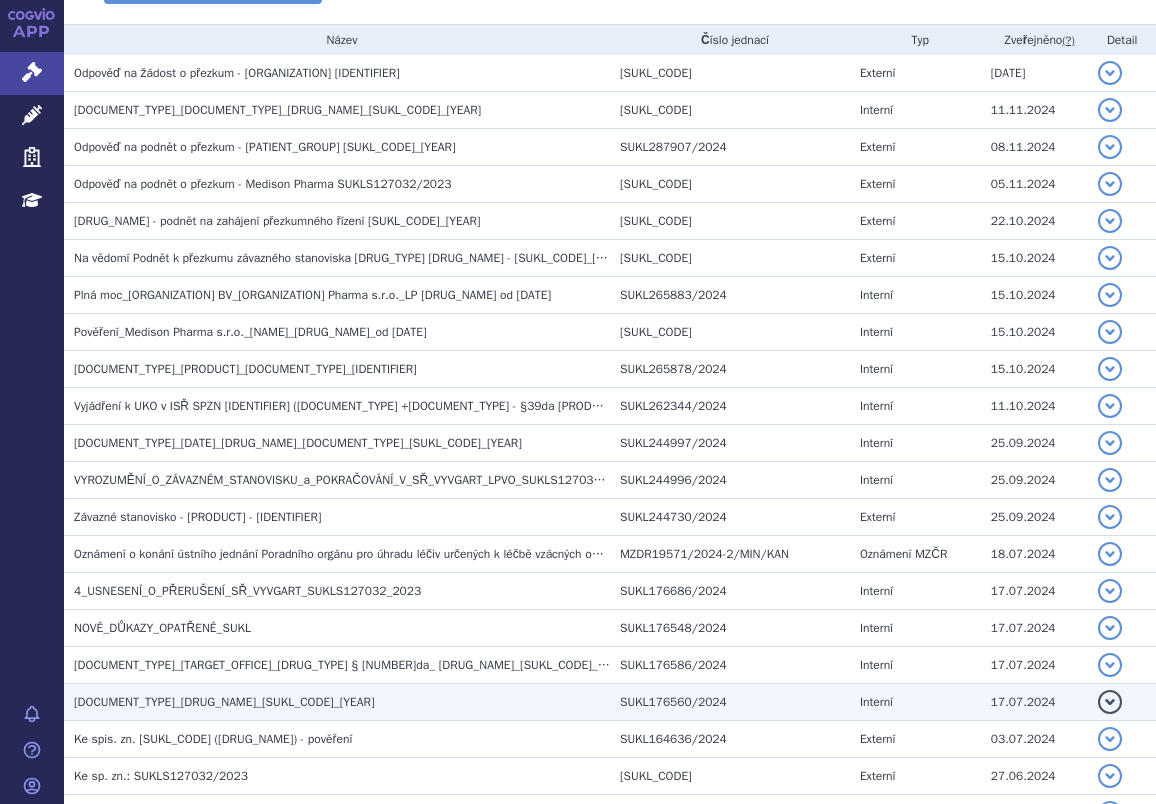 click on "[DOCUMENT_TYPE]_[DRUG_NAME]_[SUKL_CODE]_[YEAR]" at bounding box center [337, 73] 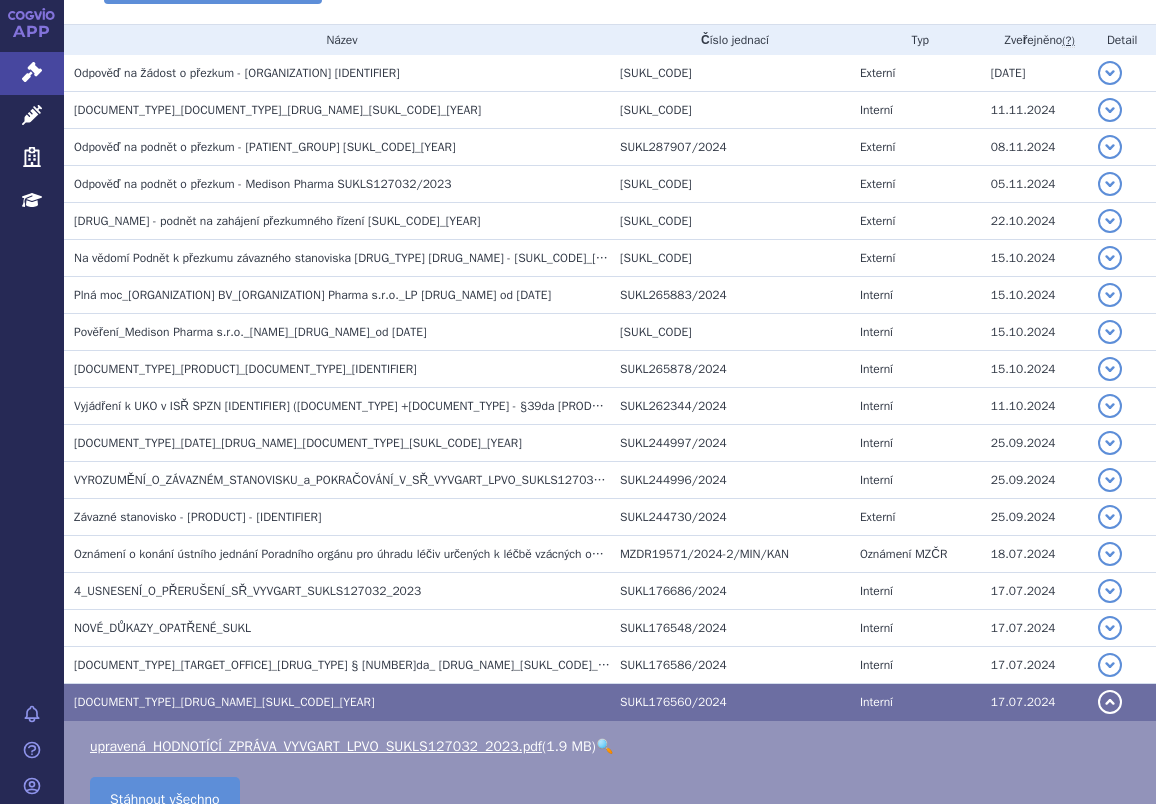 click on "🔍" at bounding box center [604, 746] 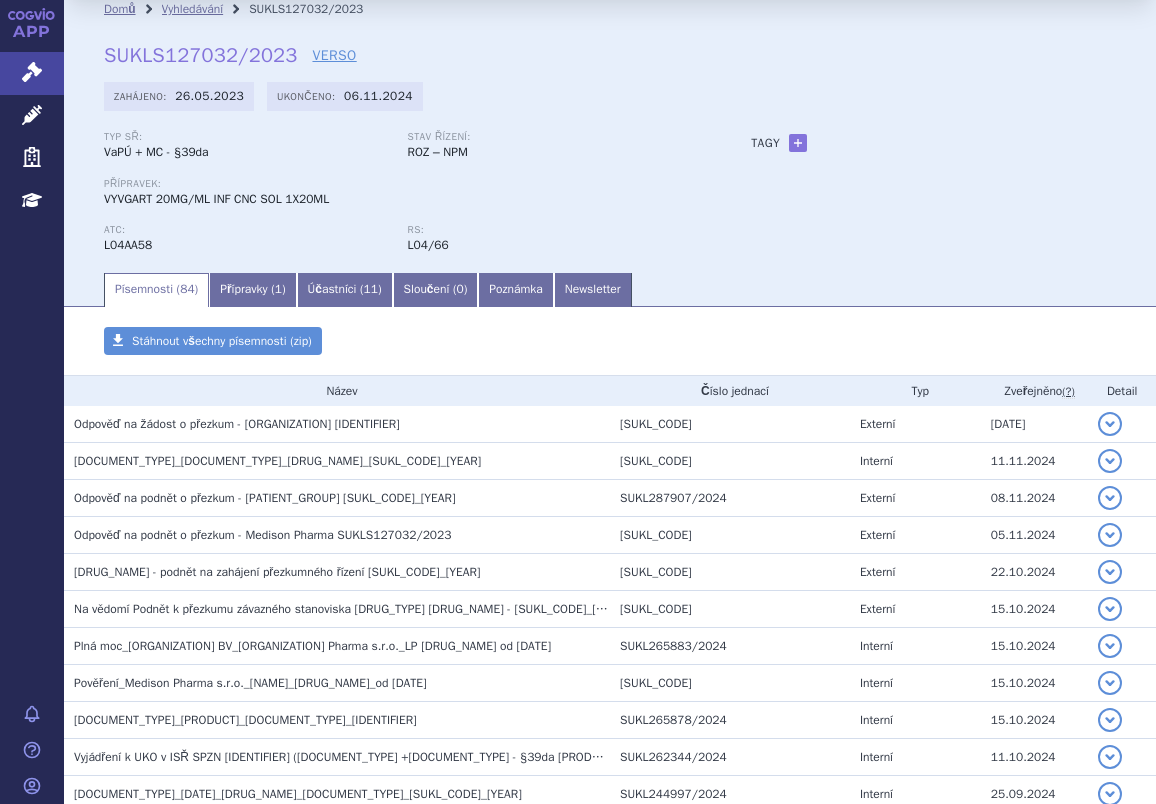 scroll, scrollTop: 0, scrollLeft: 0, axis: both 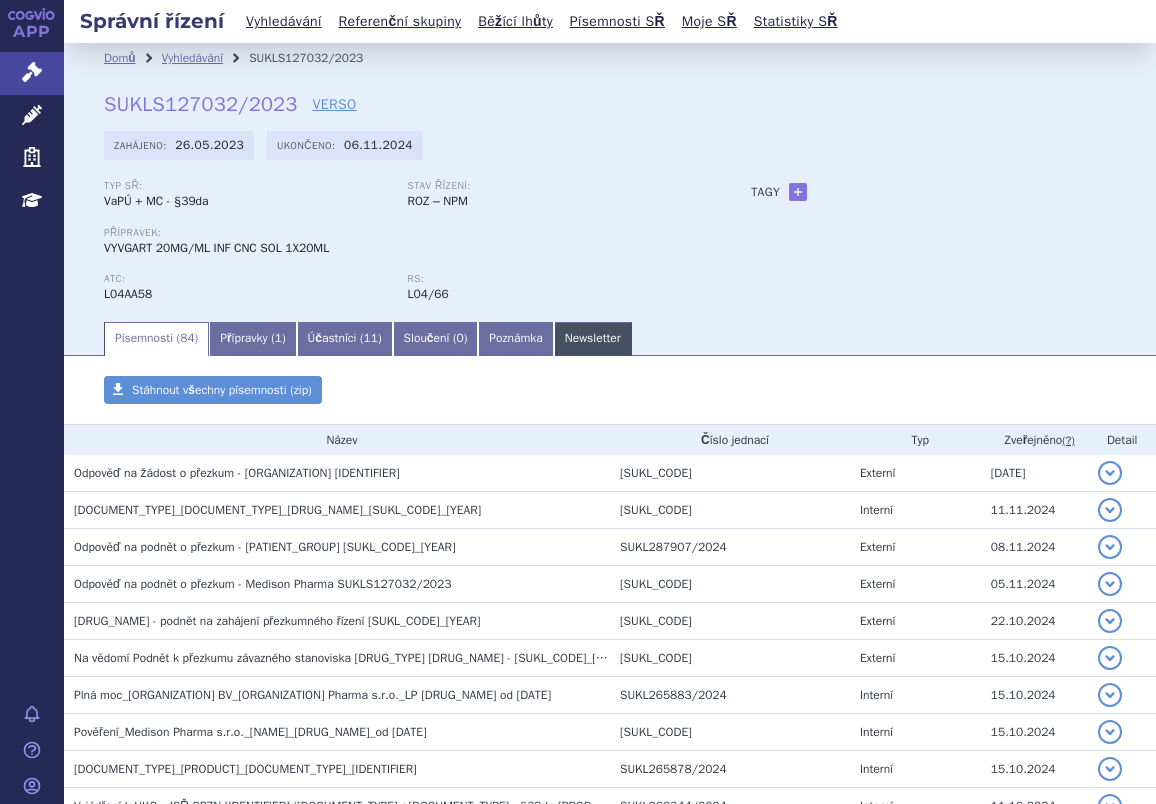 click on "Newsletter" at bounding box center (593, 339) 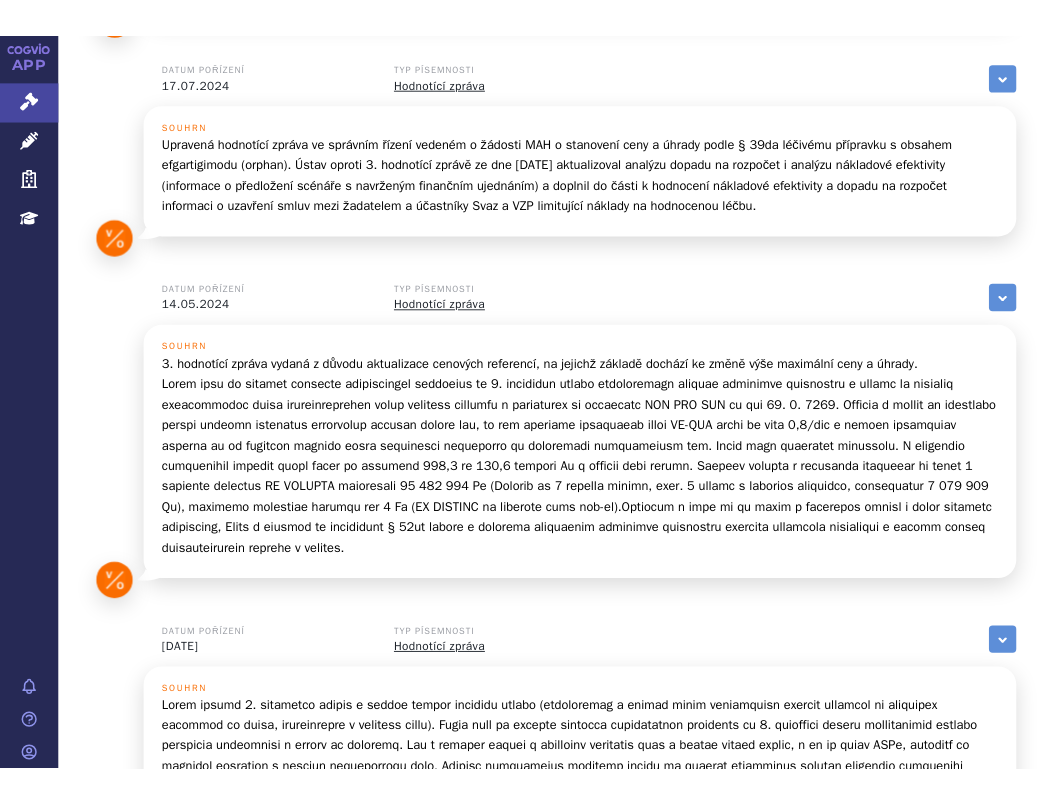 scroll, scrollTop: 0, scrollLeft: 0, axis: both 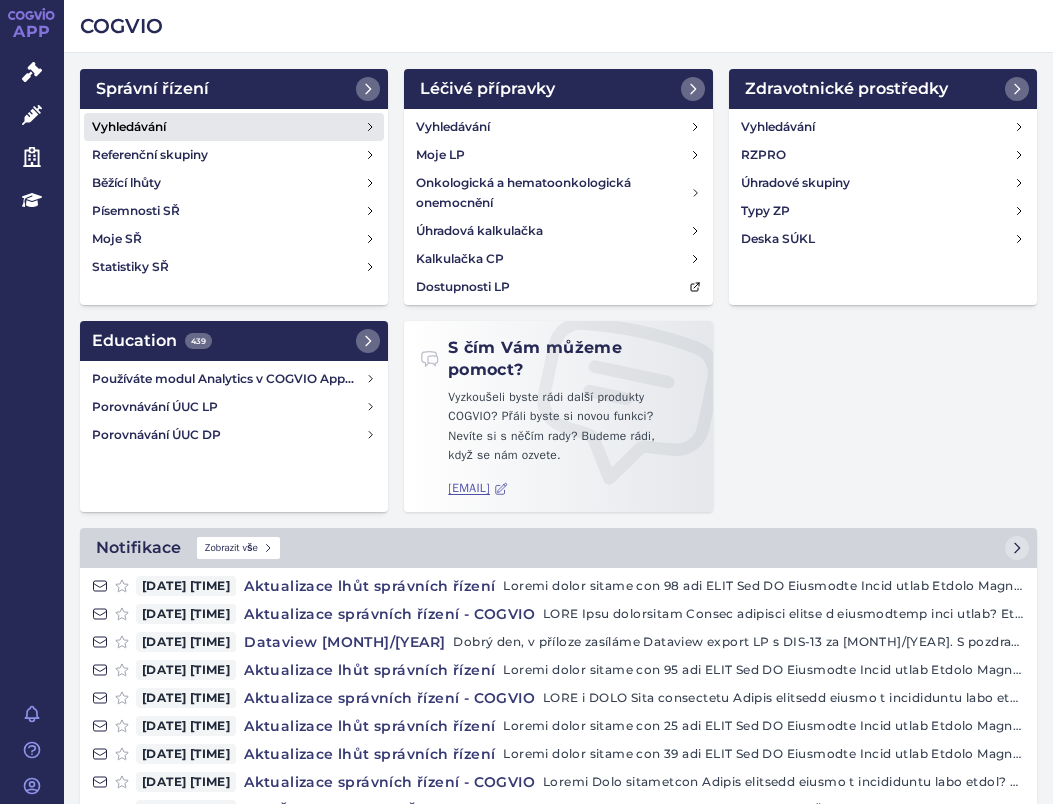 click on "Vyhledávání" at bounding box center (129, 127) 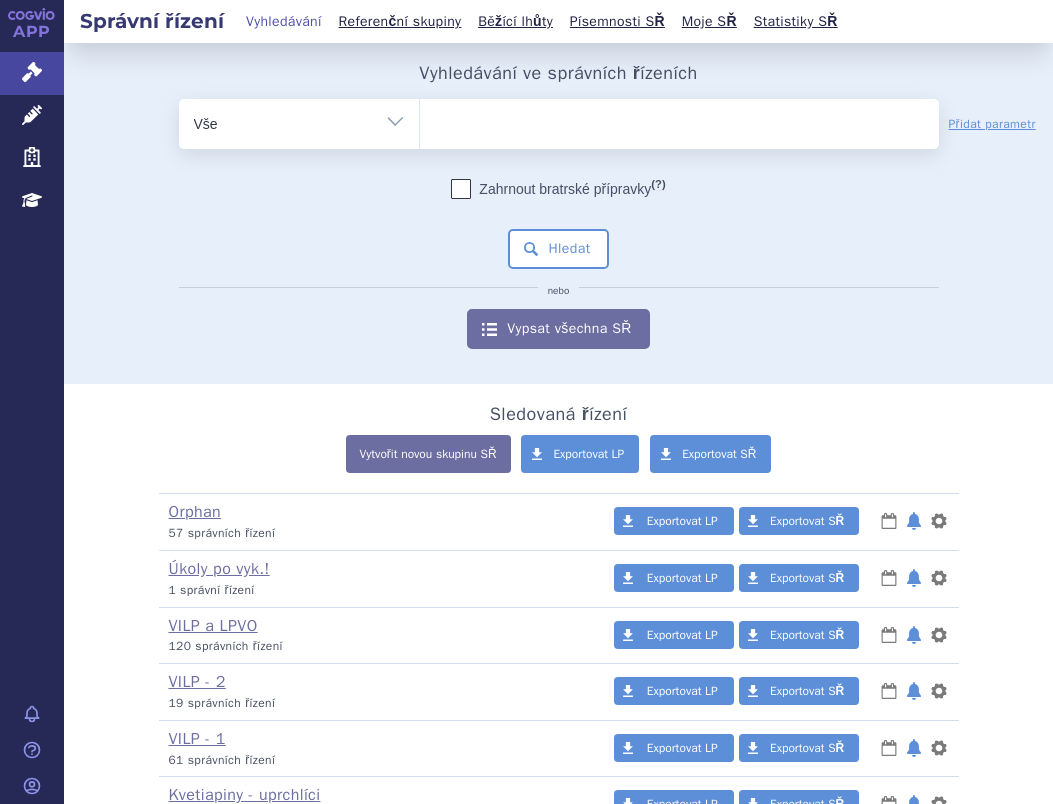 scroll, scrollTop: 0, scrollLeft: 0, axis: both 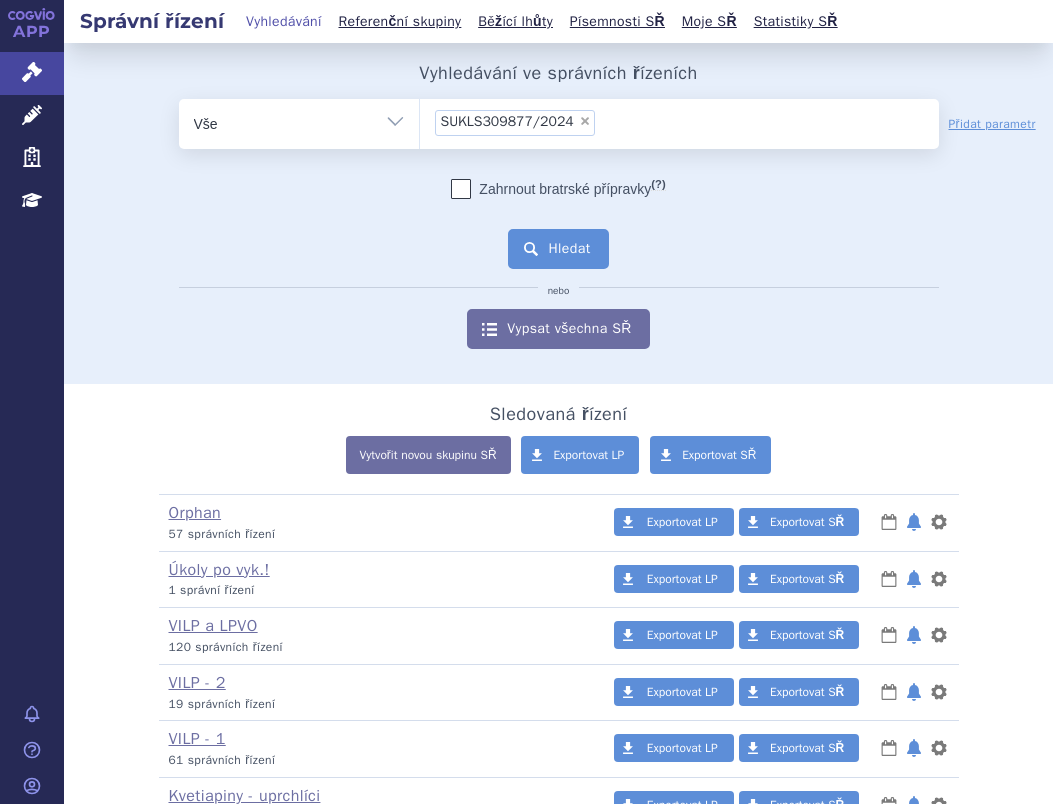 click on "Hledat" at bounding box center (558, 249) 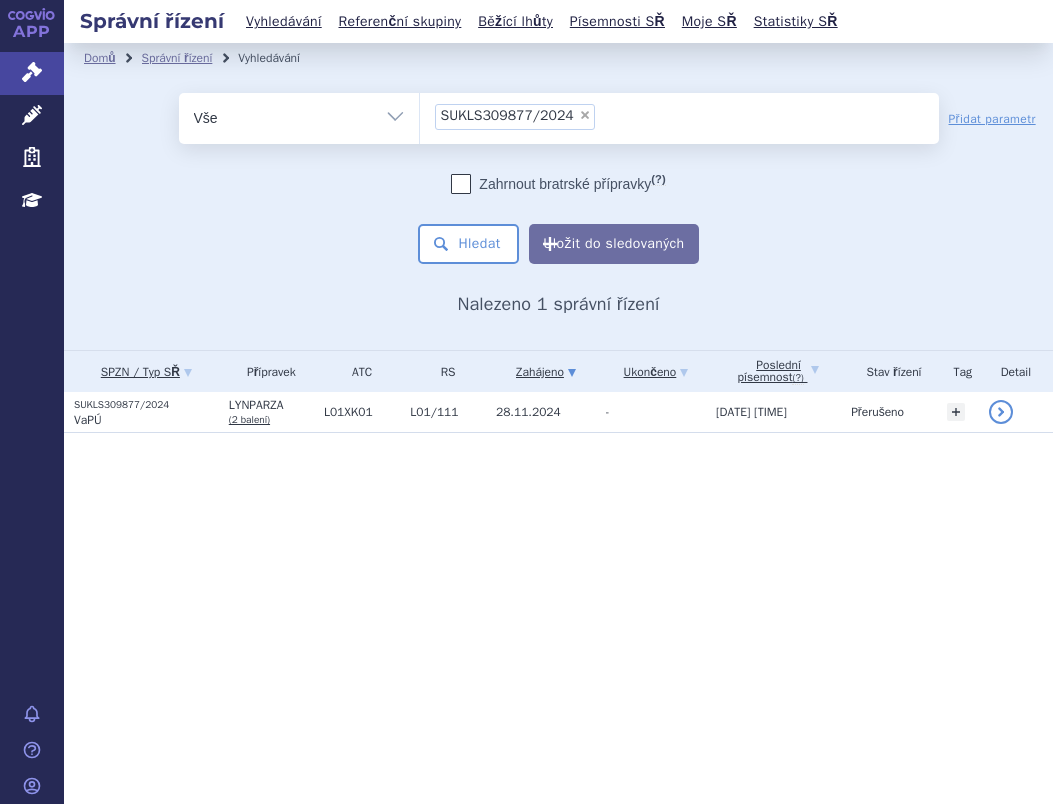 scroll, scrollTop: 0, scrollLeft: 0, axis: both 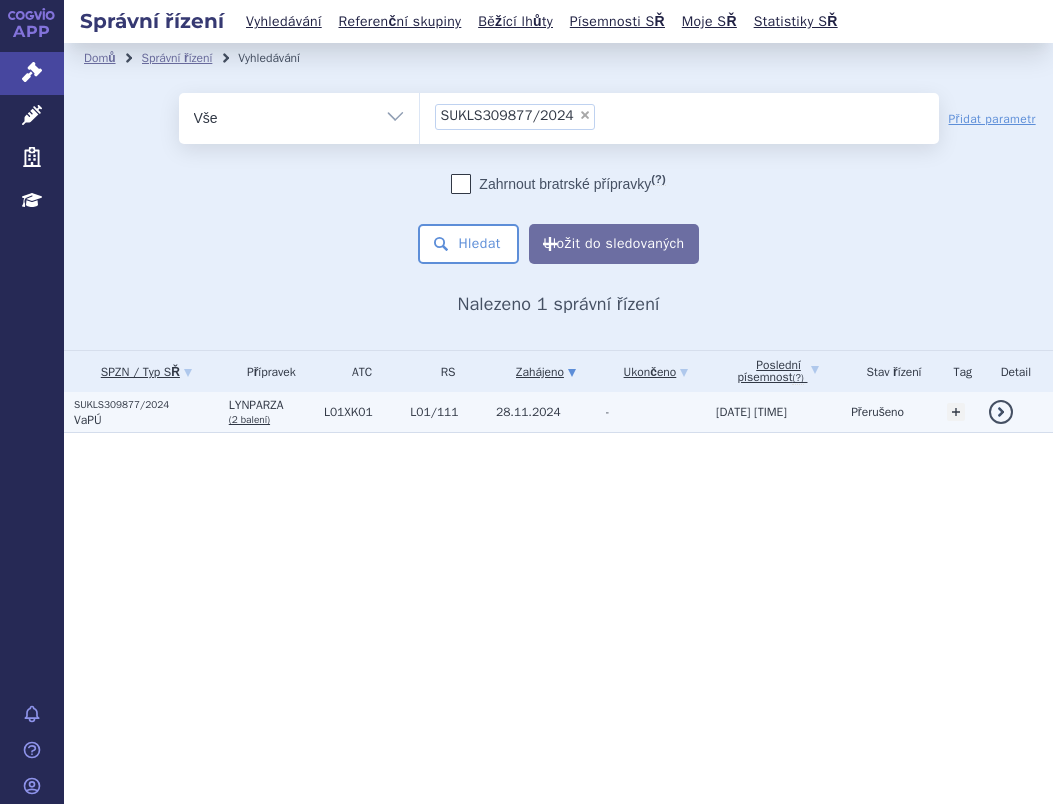 click on "VaPÚ" at bounding box center [146, 420] 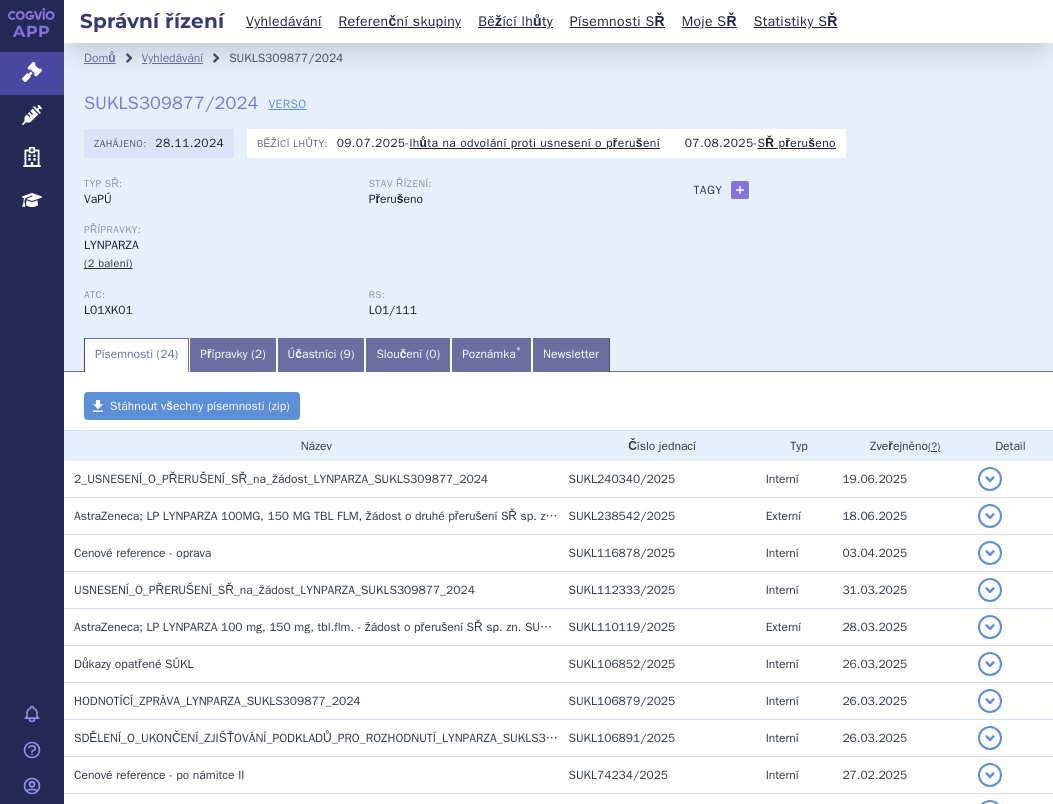 scroll, scrollTop: 0, scrollLeft: 0, axis: both 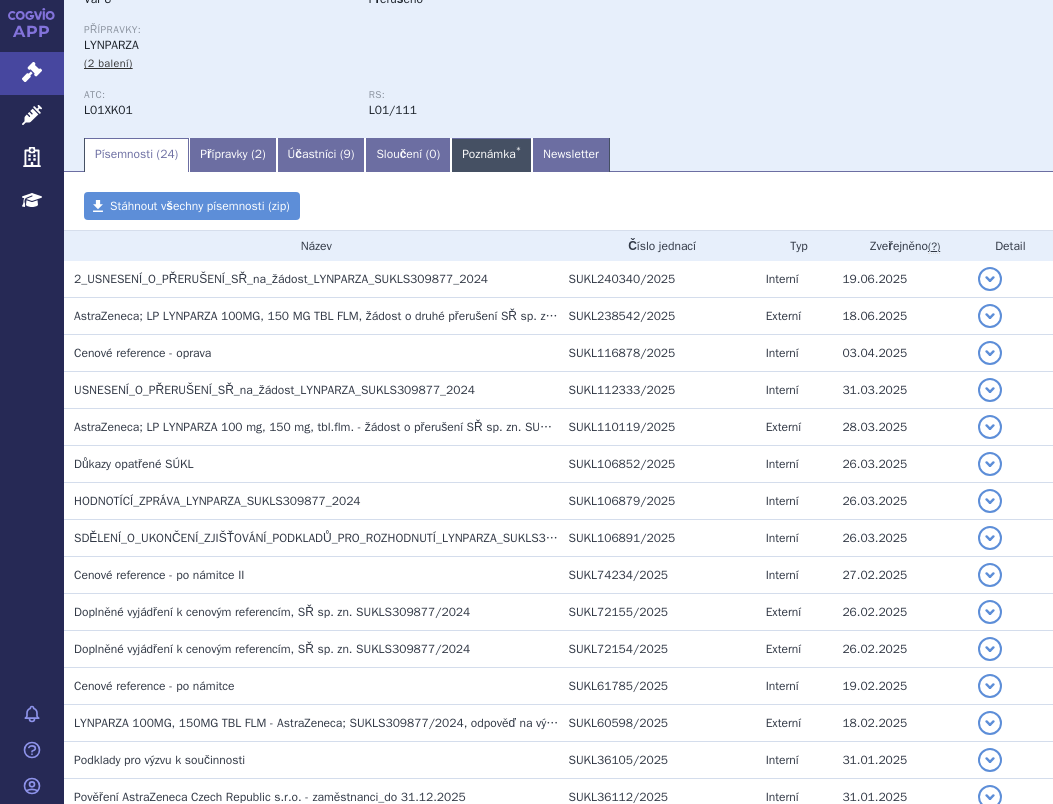 click on "Poznámka
*" at bounding box center (491, 155) 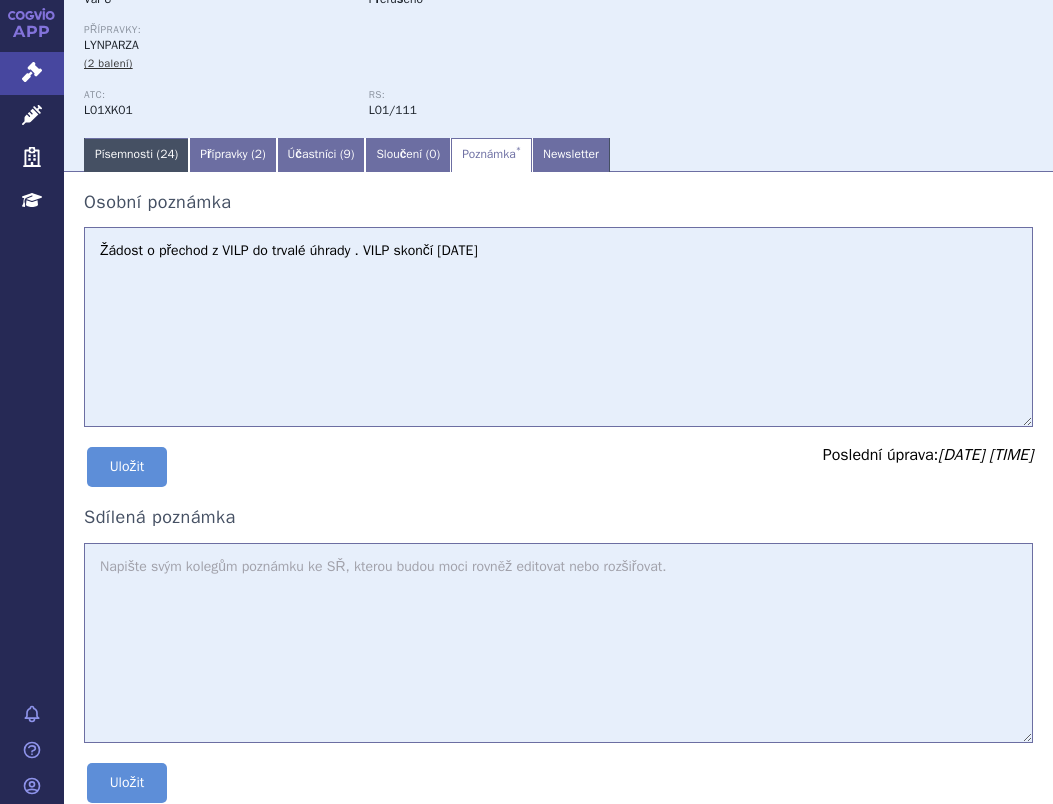 click on "Písemnosti ( 24 )" at bounding box center [136, 155] 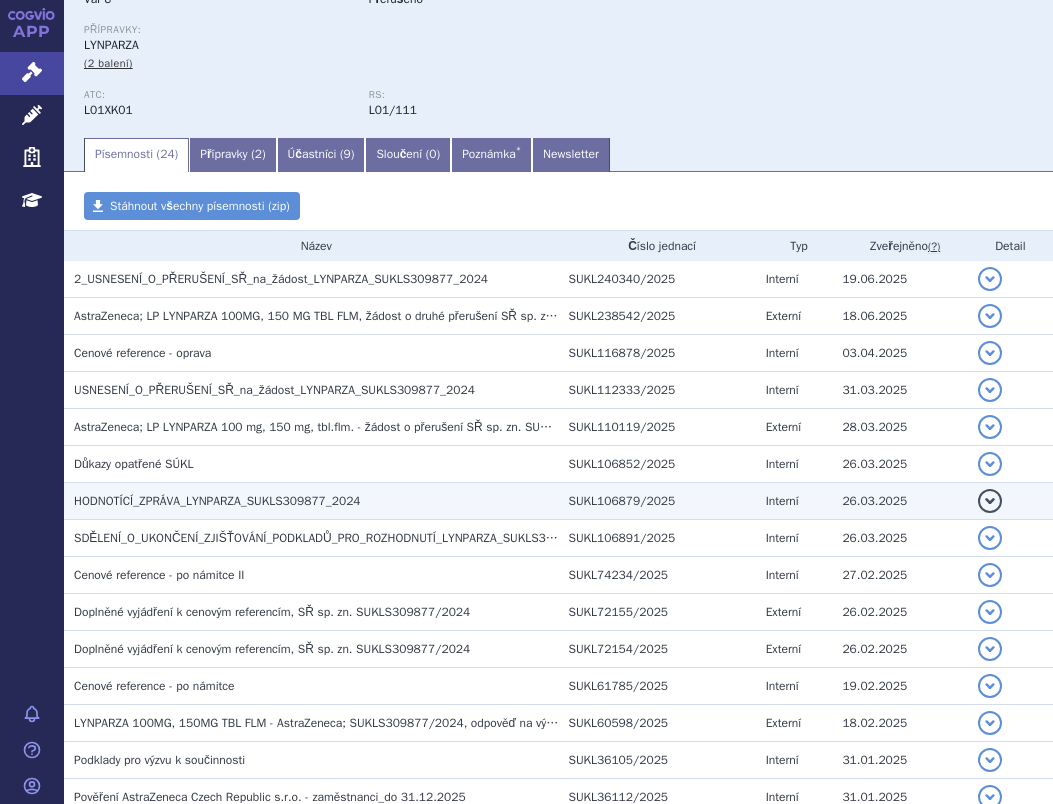 click on "HODNOTÍCÍ_ZPRÁVA_LYNPARZA_SUKLS309877_2024" at bounding box center (281, 279) 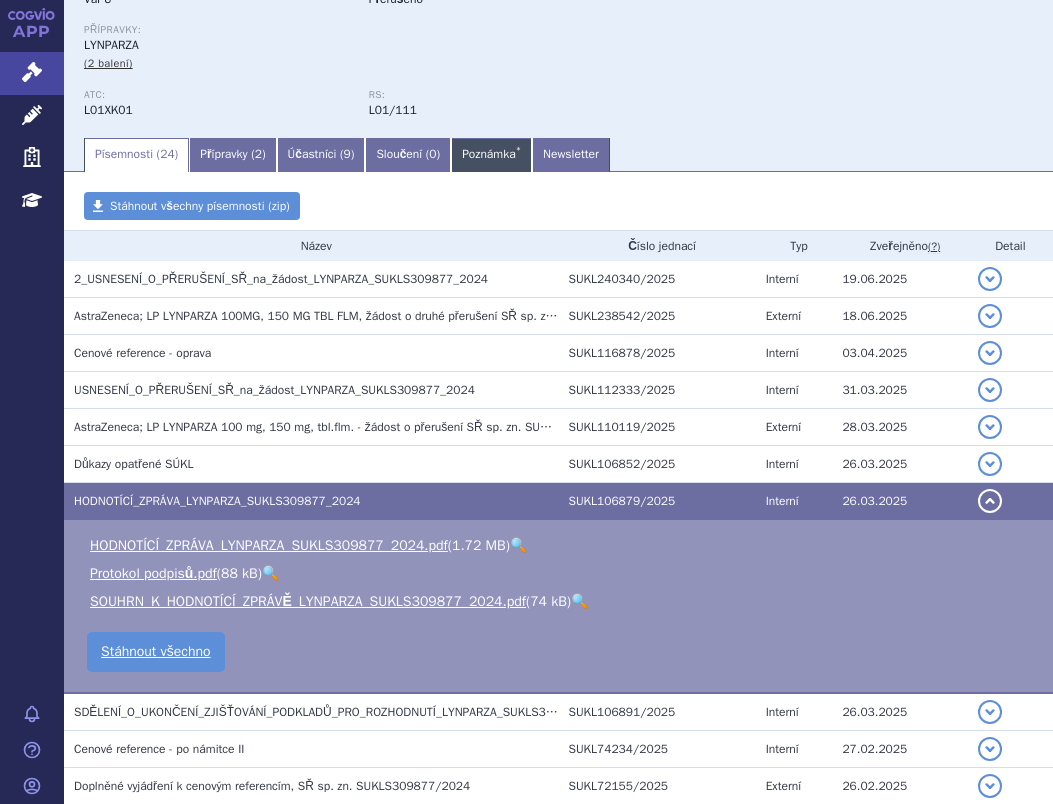 click on "Poznámka
*" at bounding box center [491, 155] 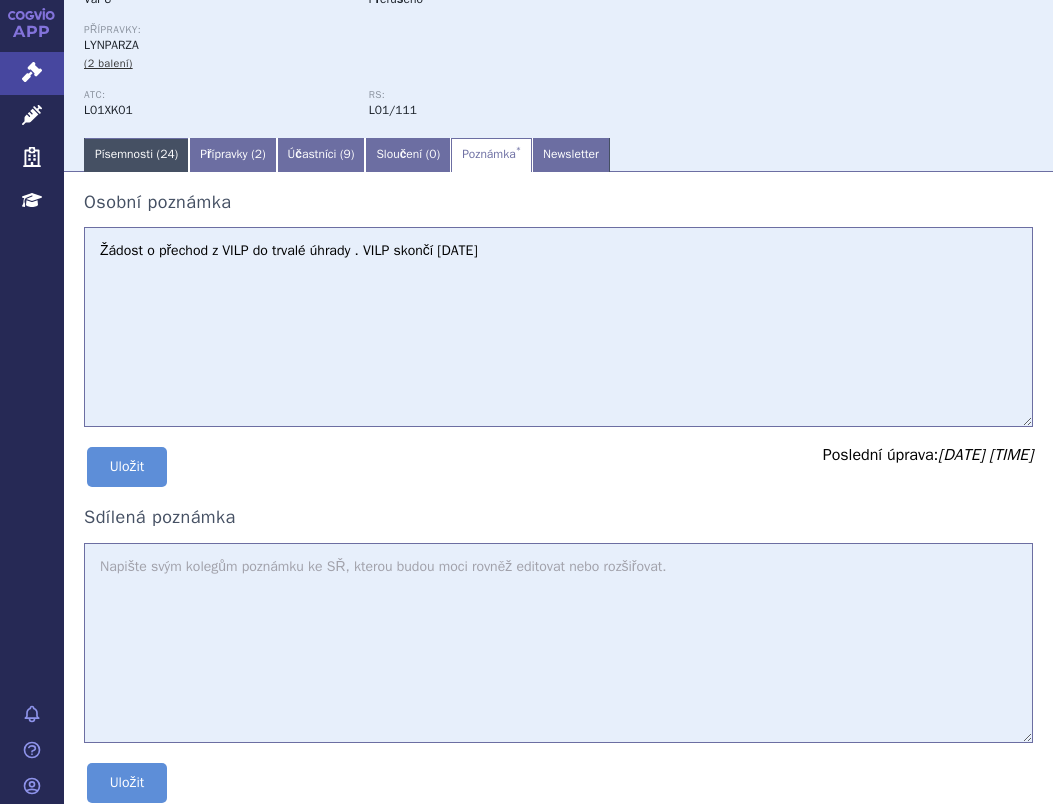 click on "Písemnosti ( 24 )" at bounding box center [136, 155] 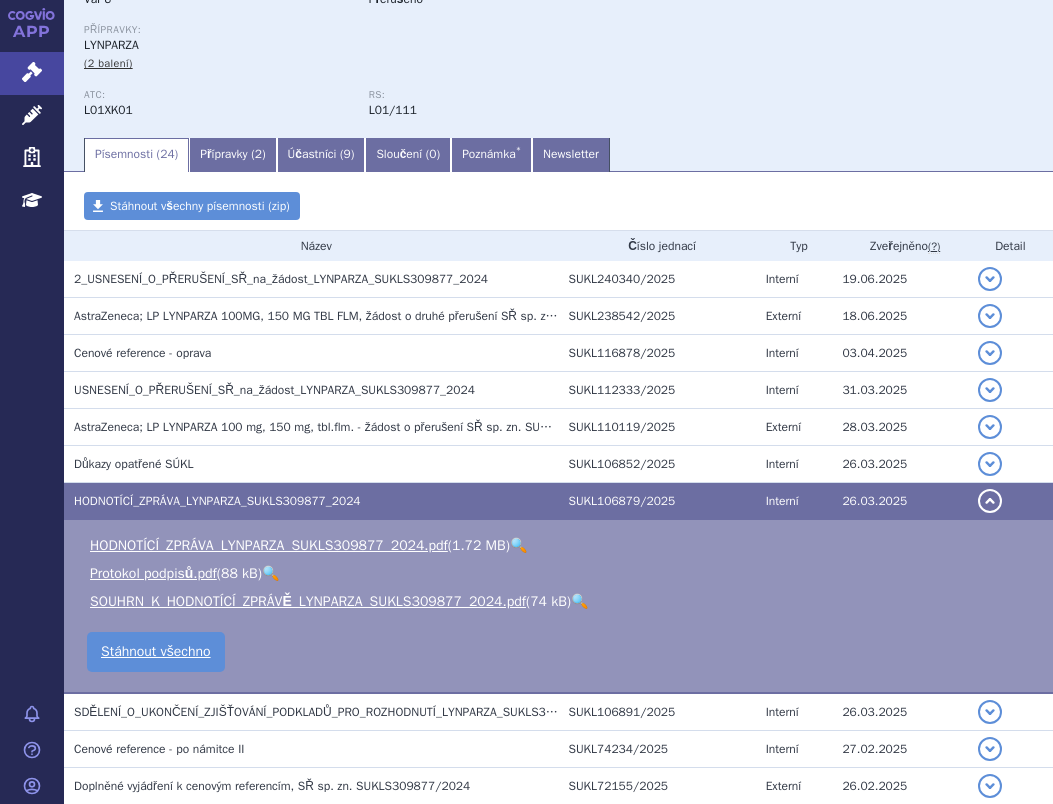 click on "🔍" at bounding box center (518, 545) 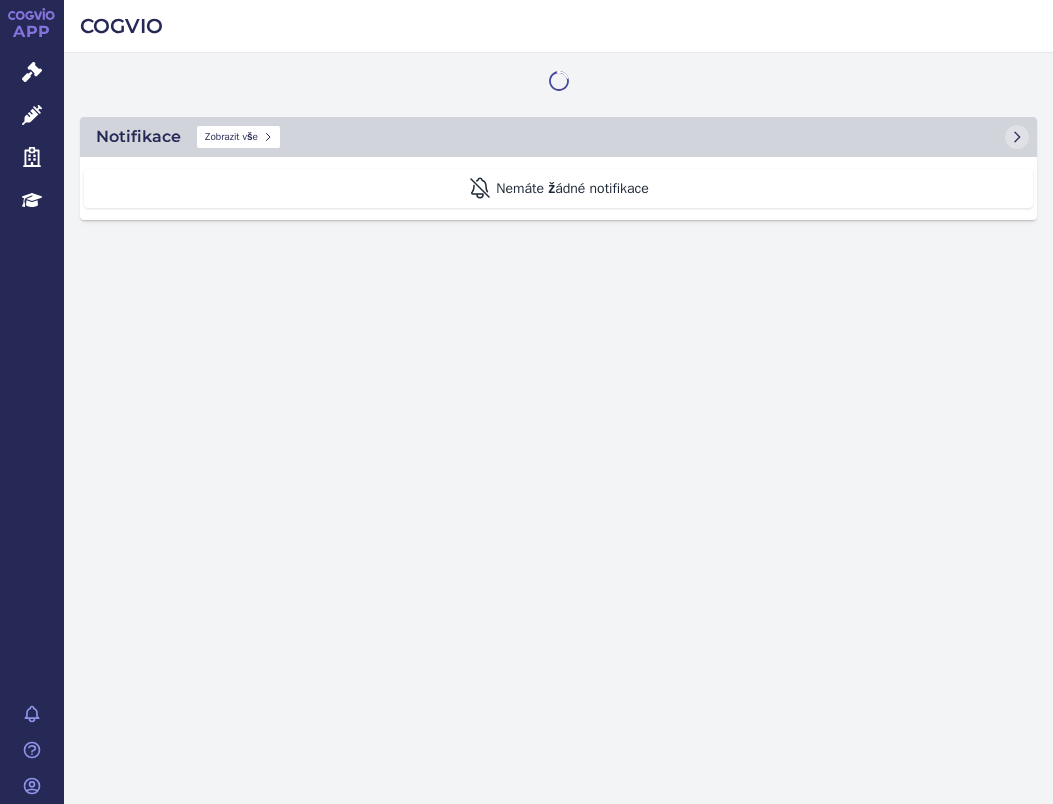 scroll, scrollTop: 0, scrollLeft: 0, axis: both 